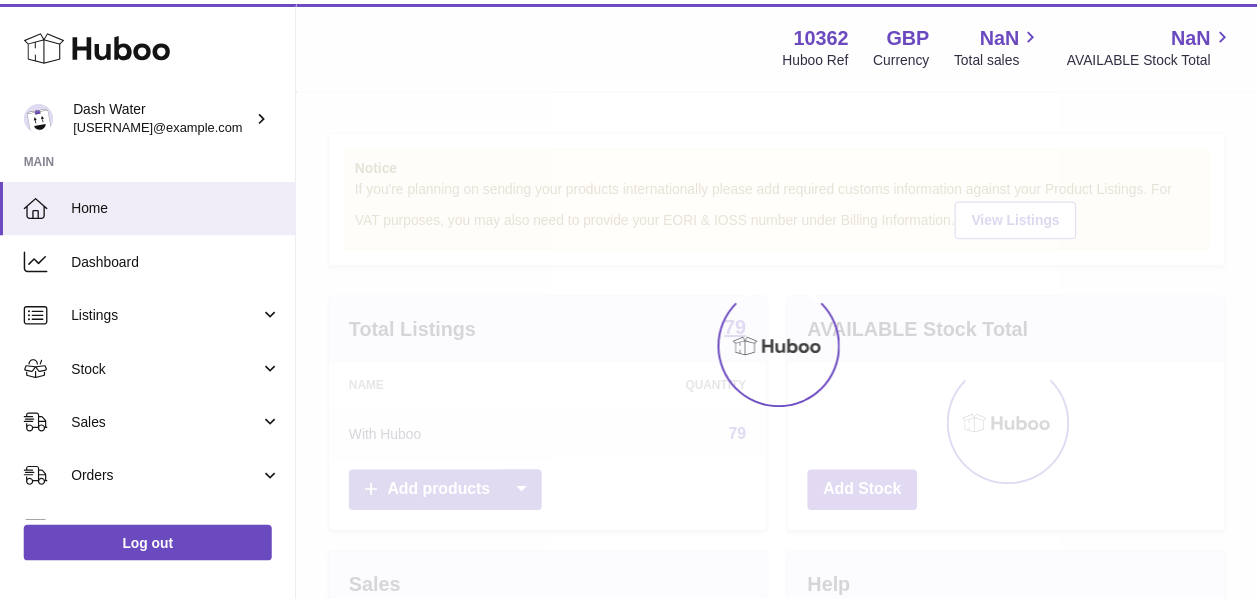 scroll, scrollTop: 0, scrollLeft: 0, axis: both 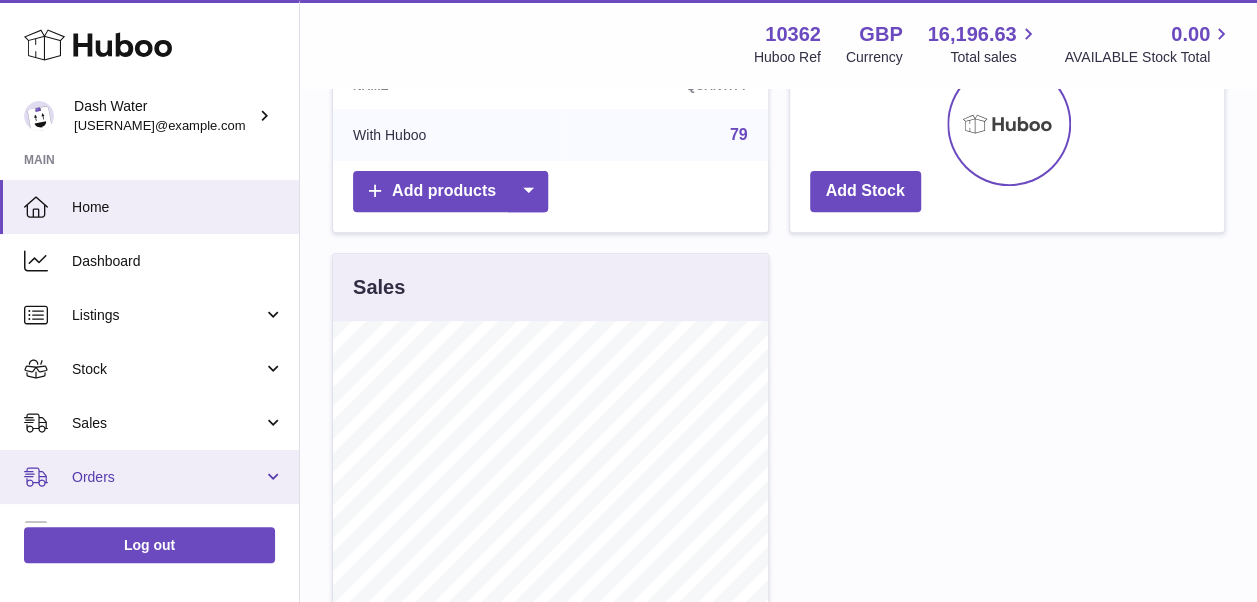 click on "Orders" at bounding box center (167, 477) 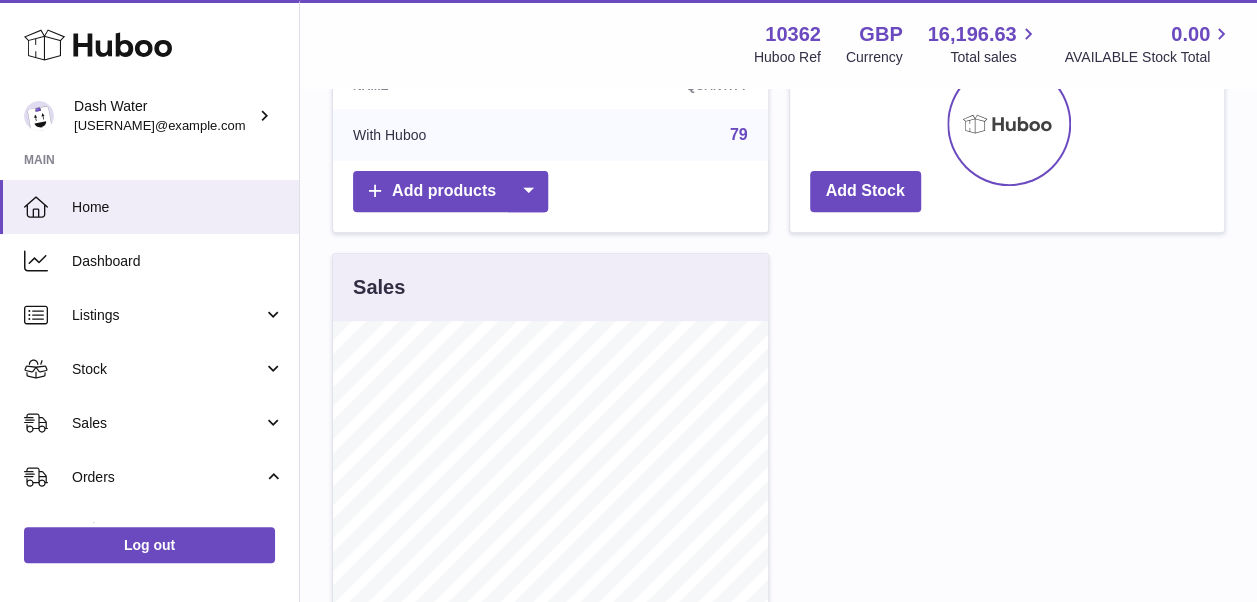 scroll, scrollTop: 200, scrollLeft: 0, axis: vertical 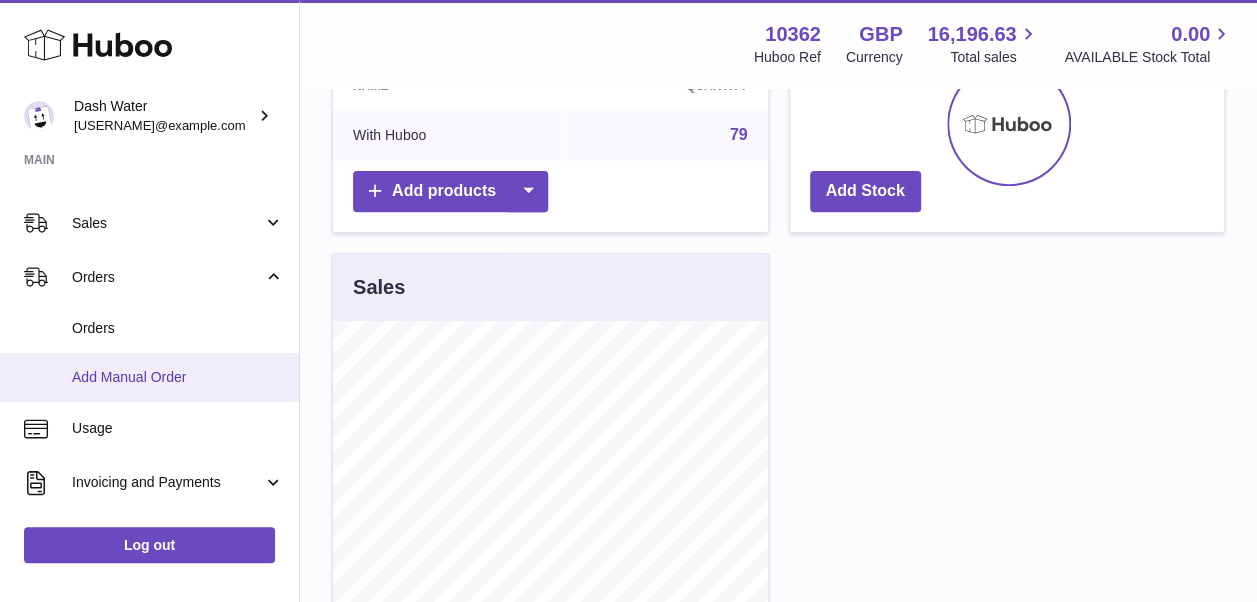 click on "Add Manual Order" at bounding box center (178, 377) 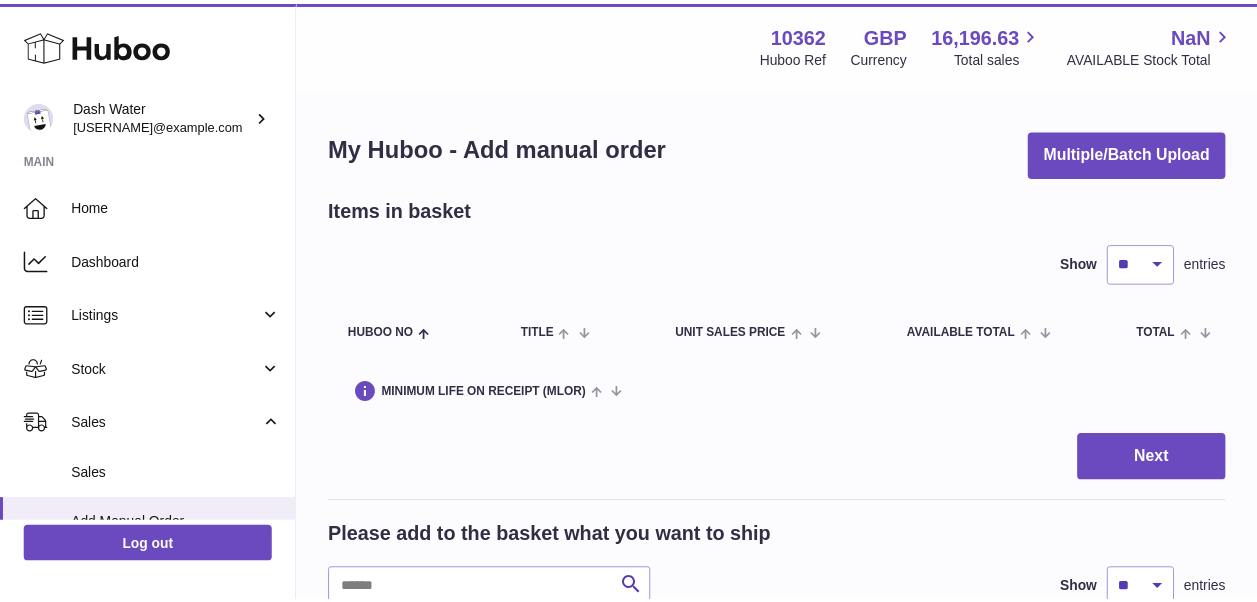 scroll, scrollTop: 0, scrollLeft: 0, axis: both 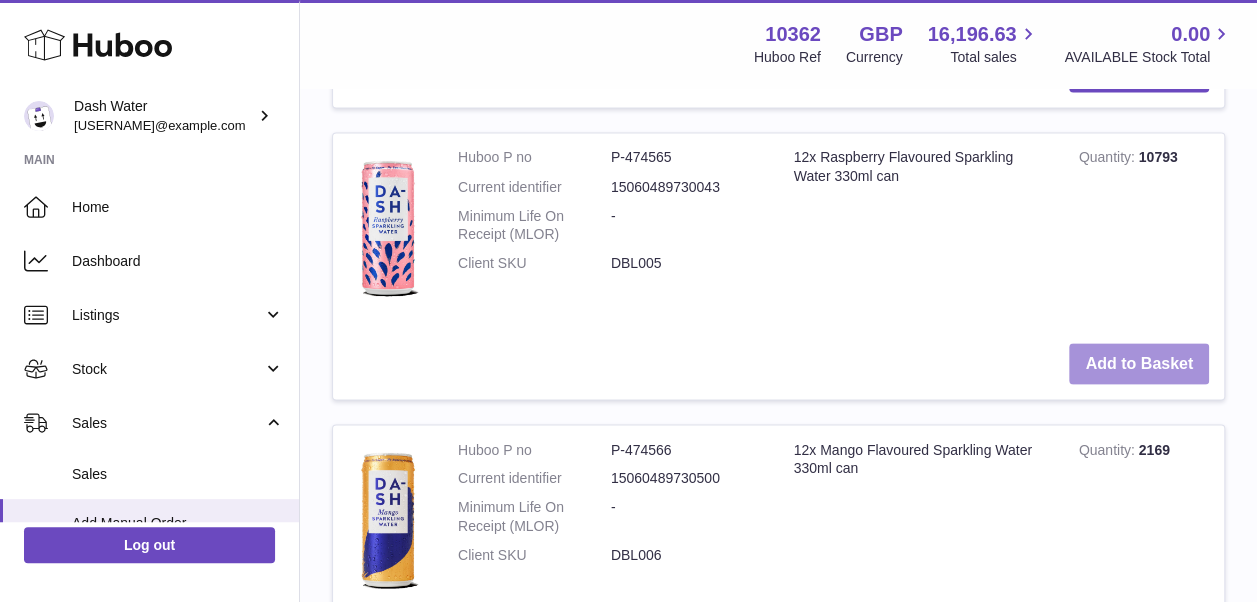 click on "Add to Basket" at bounding box center [1139, 363] 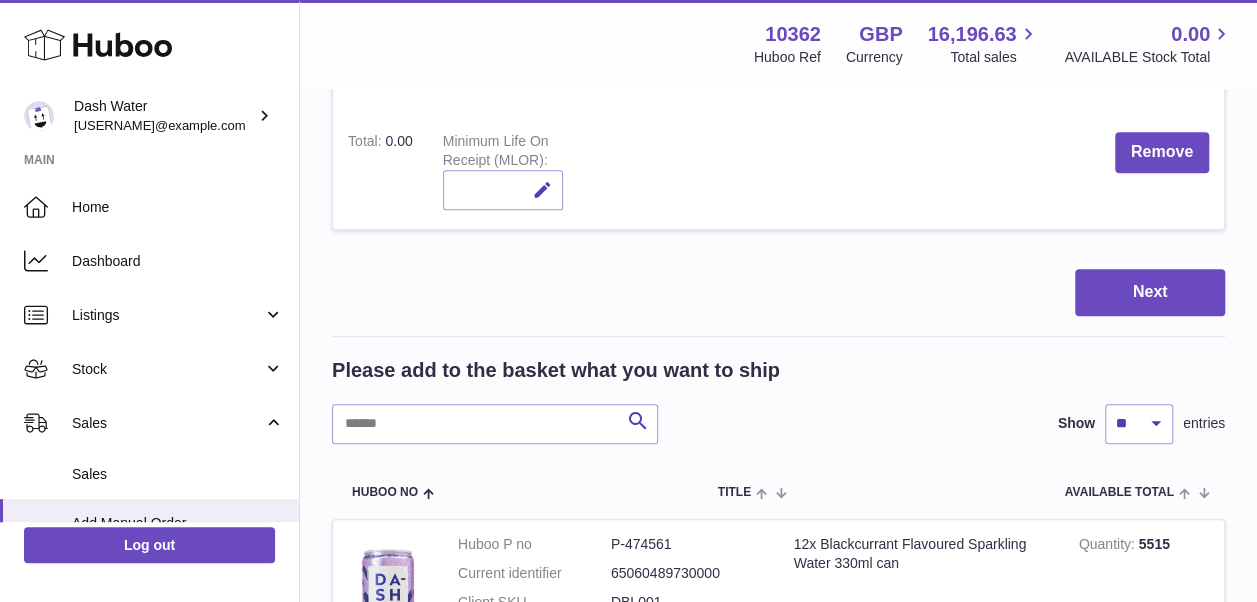 scroll, scrollTop: 404, scrollLeft: 0, axis: vertical 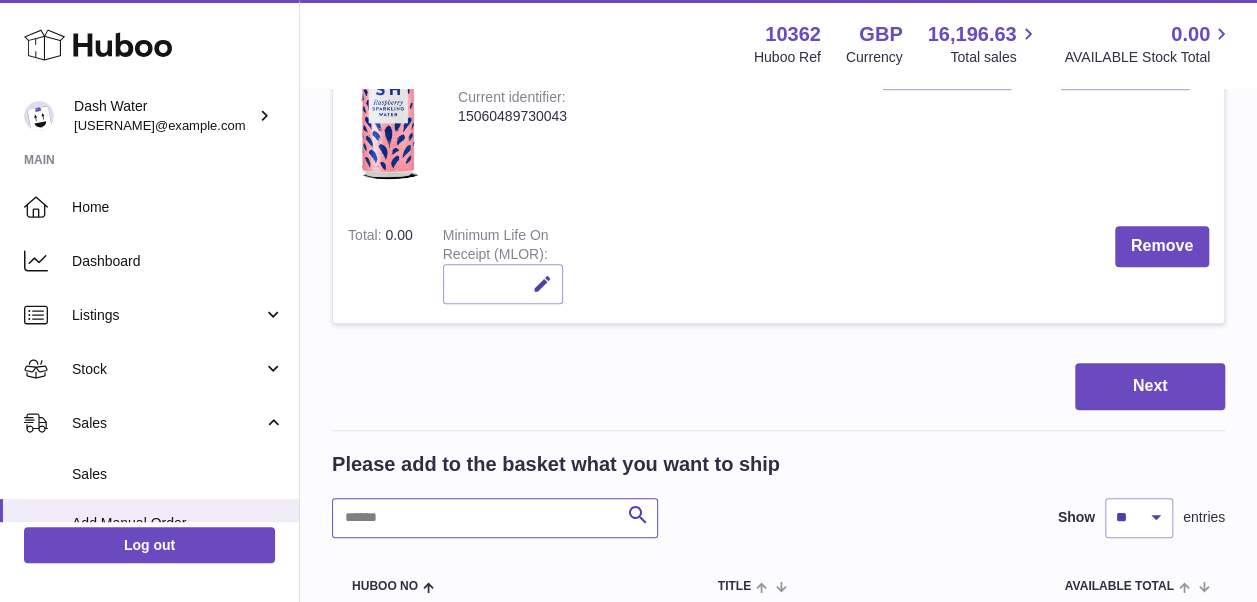 click at bounding box center [495, 518] 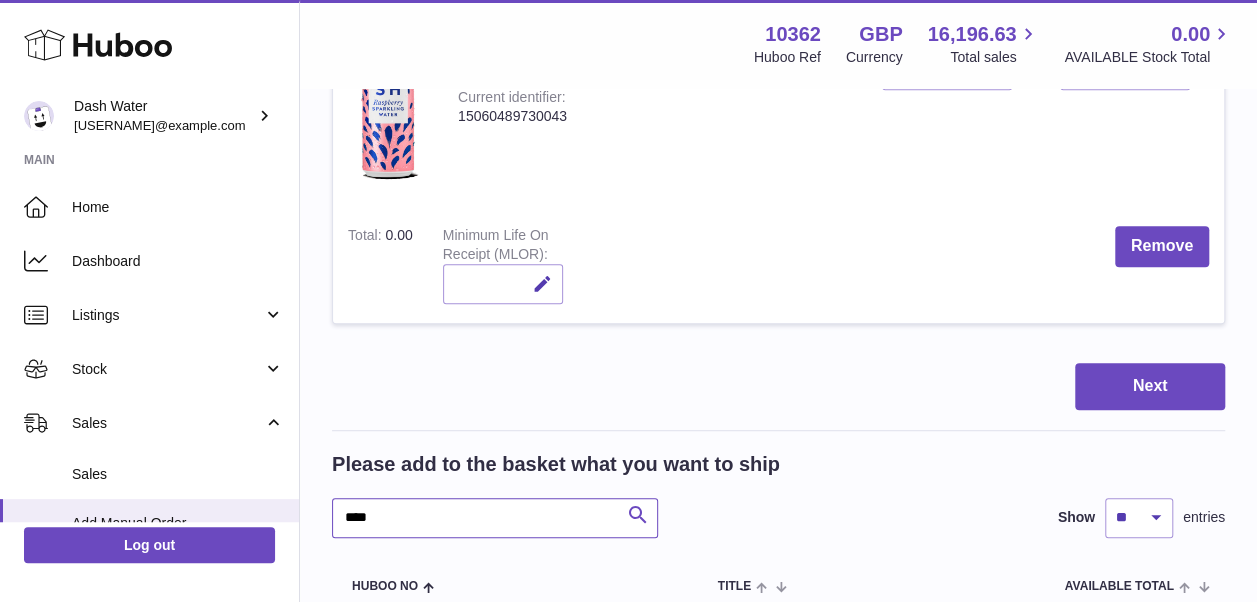 type on "****" 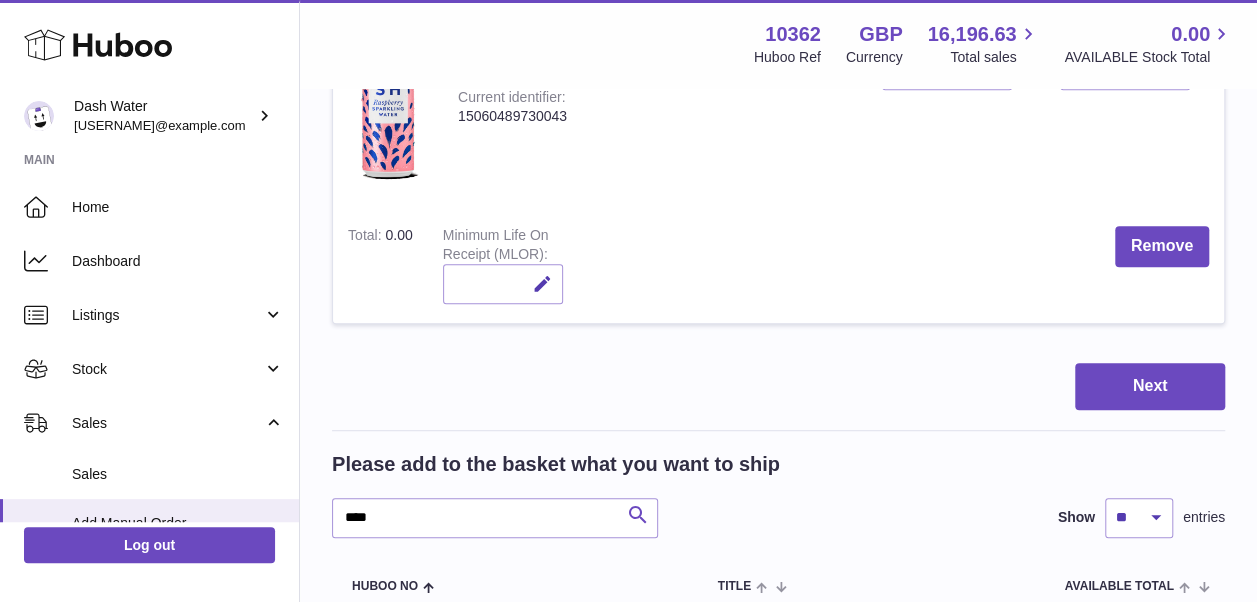 click at bounding box center [638, 515] 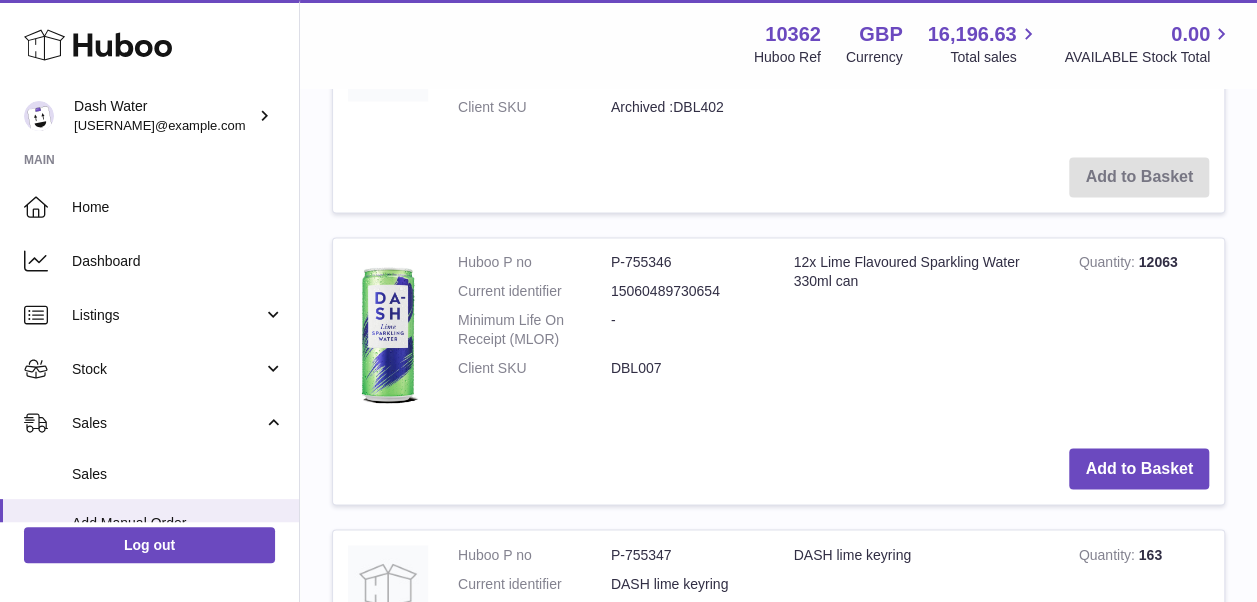 scroll, scrollTop: 1504, scrollLeft: 0, axis: vertical 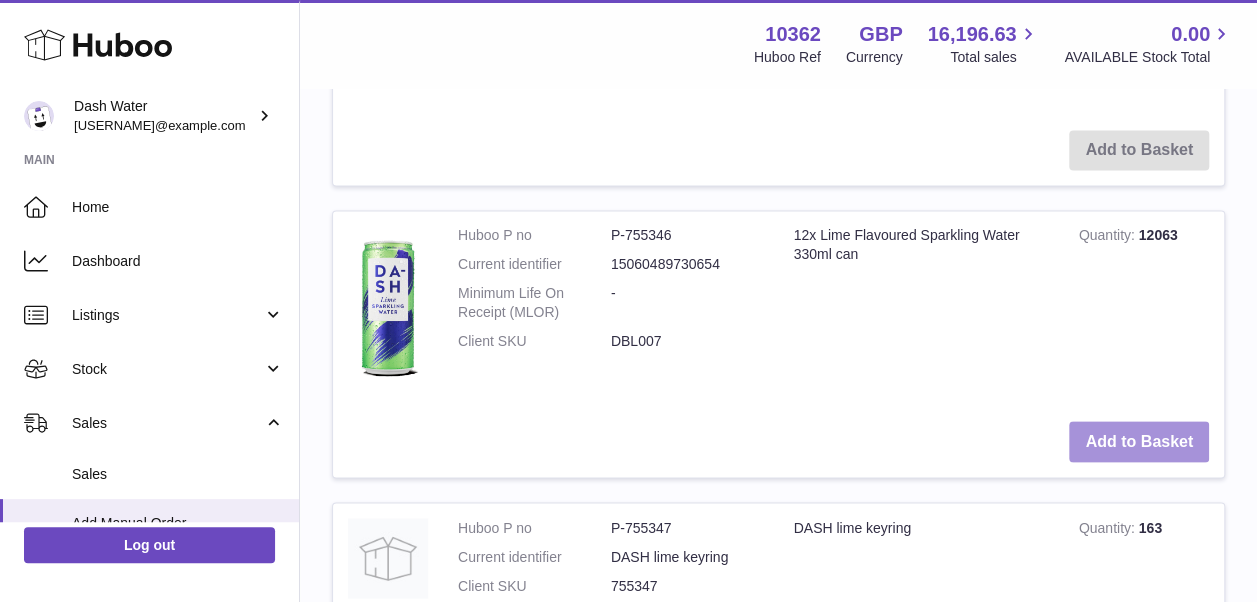 click on "Add to Basket" at bounding box center (1139, 441) 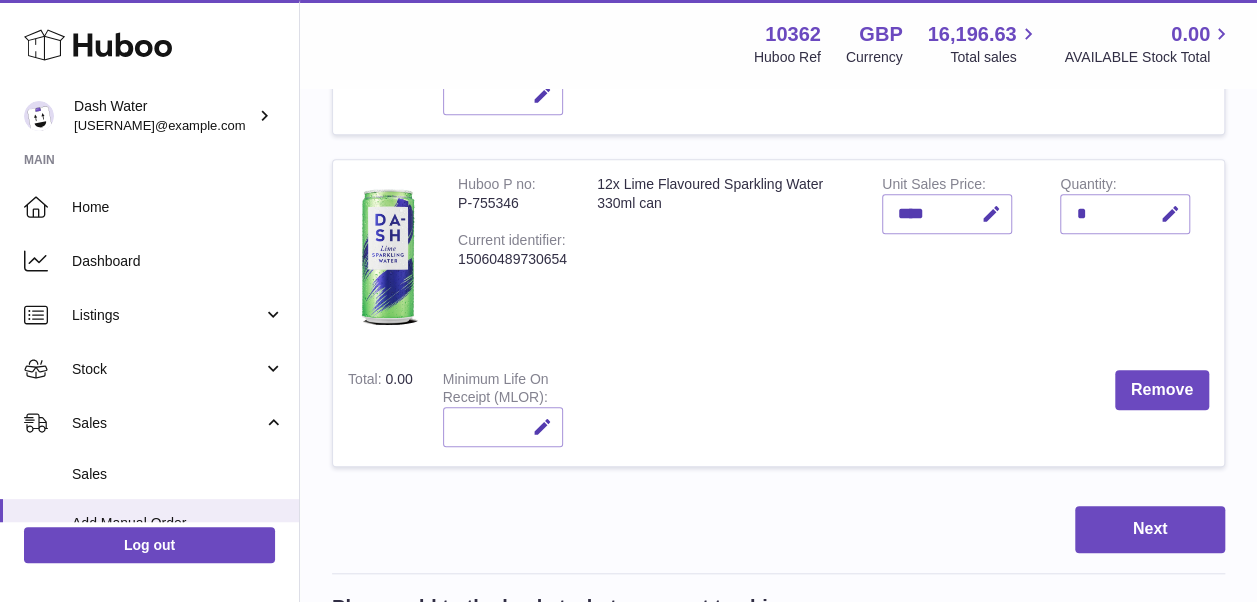 scroll, scrollTop: 600, scrollLeft: 0, axis: vertical 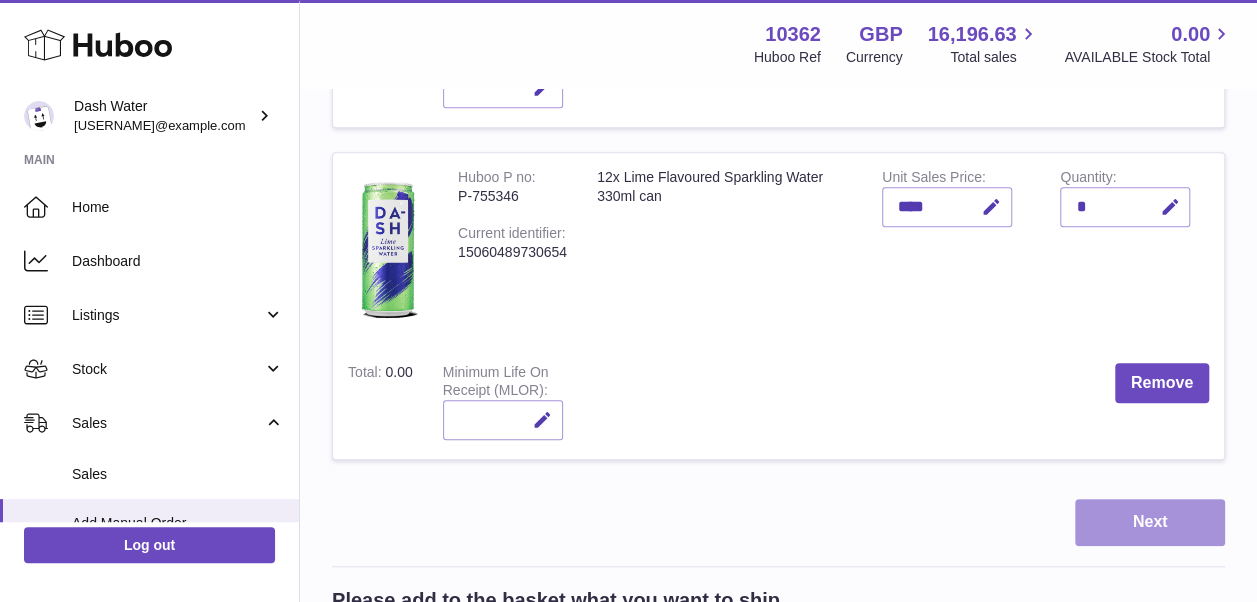click on "Next" at bounding box center [1150, 522] 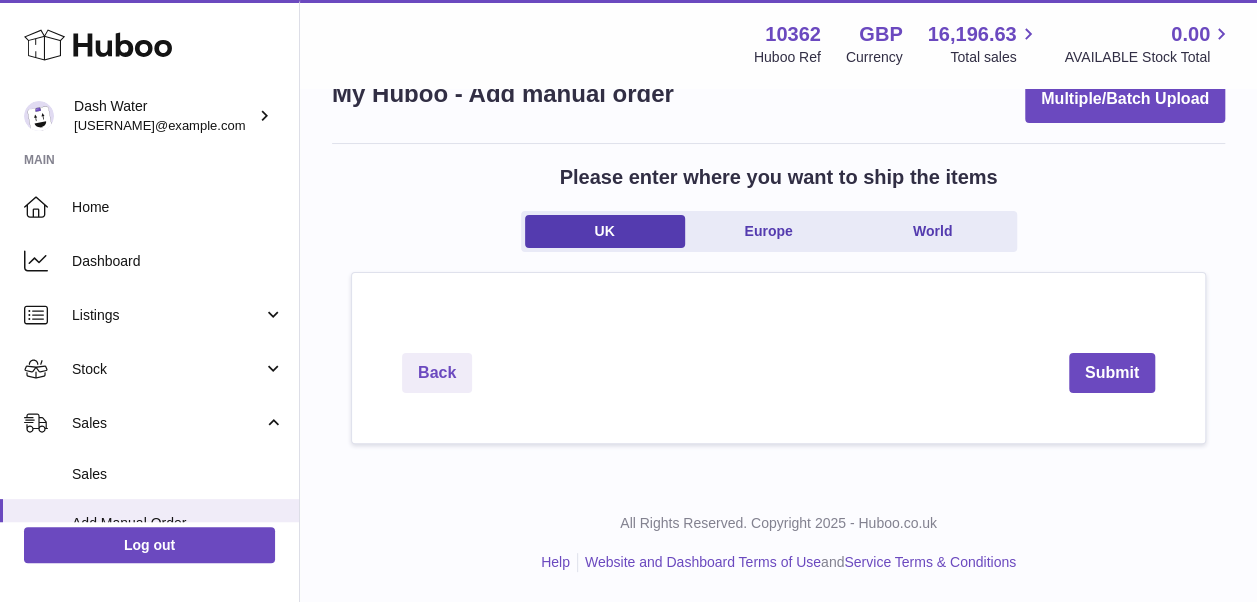 scroll, scrollTop: 0, scrollLeft: 0, axis: both 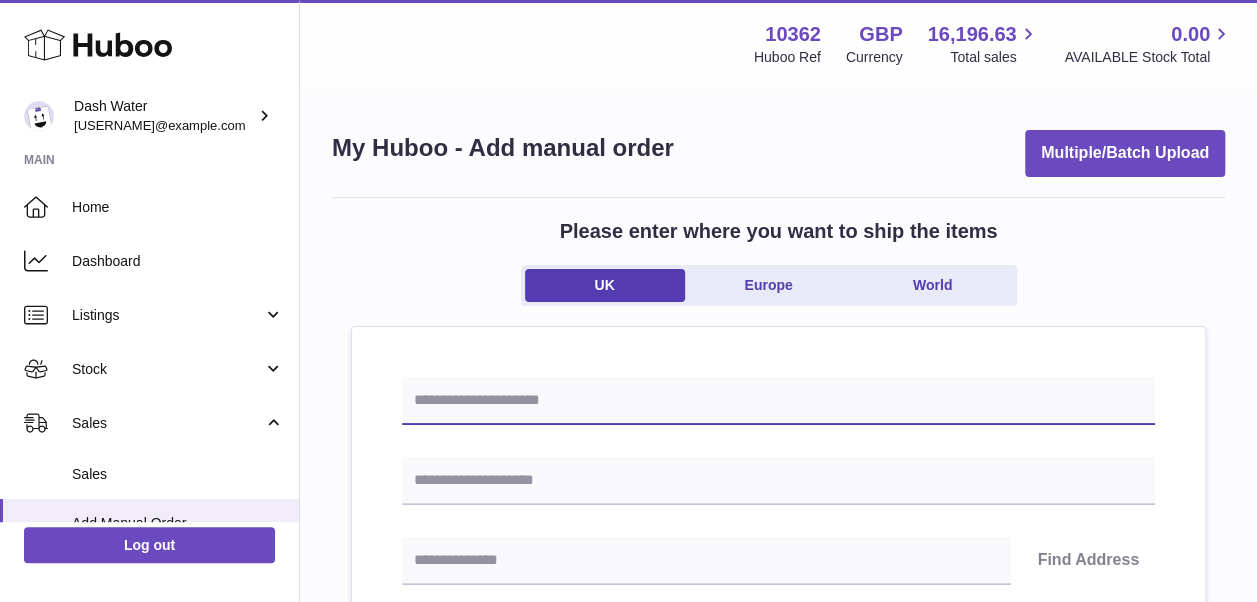 click at bounding box center (778, 401) 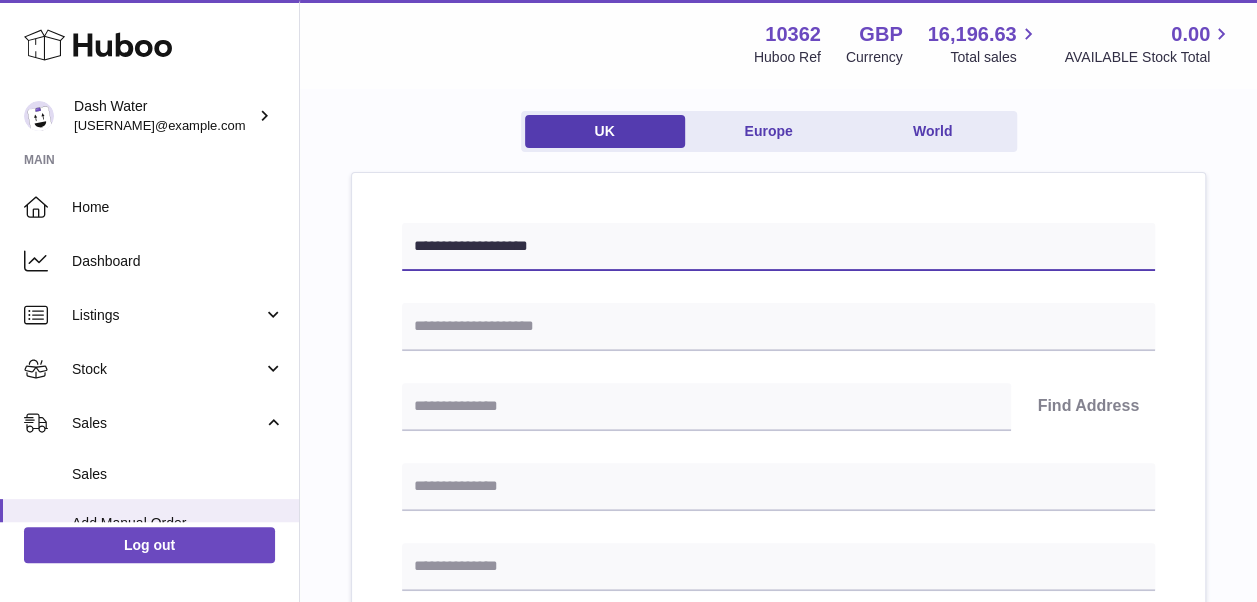 scroll, scrollTop: 200, scrollLeft: 0, axis: vertical 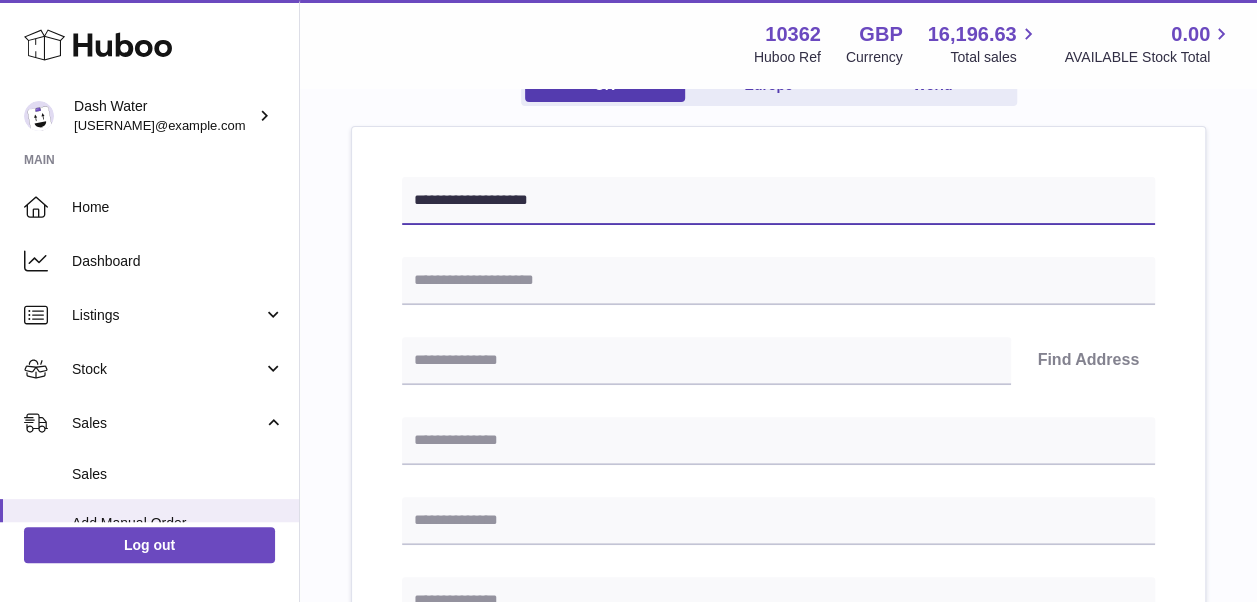 type on "**********" 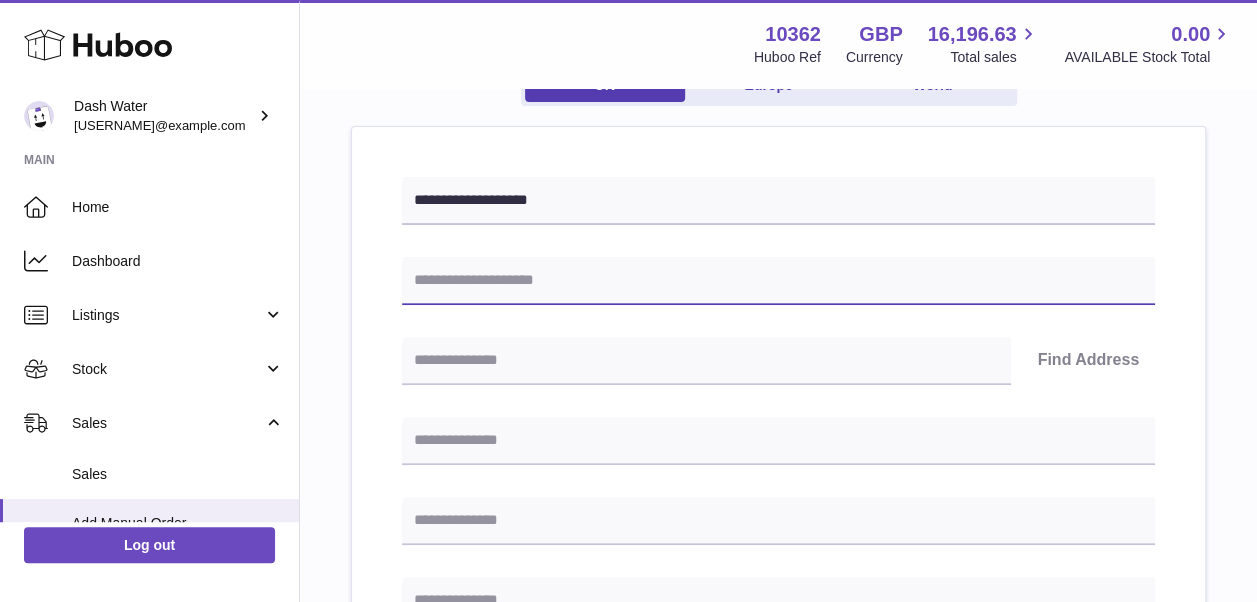click at bounding box center [778, 281] 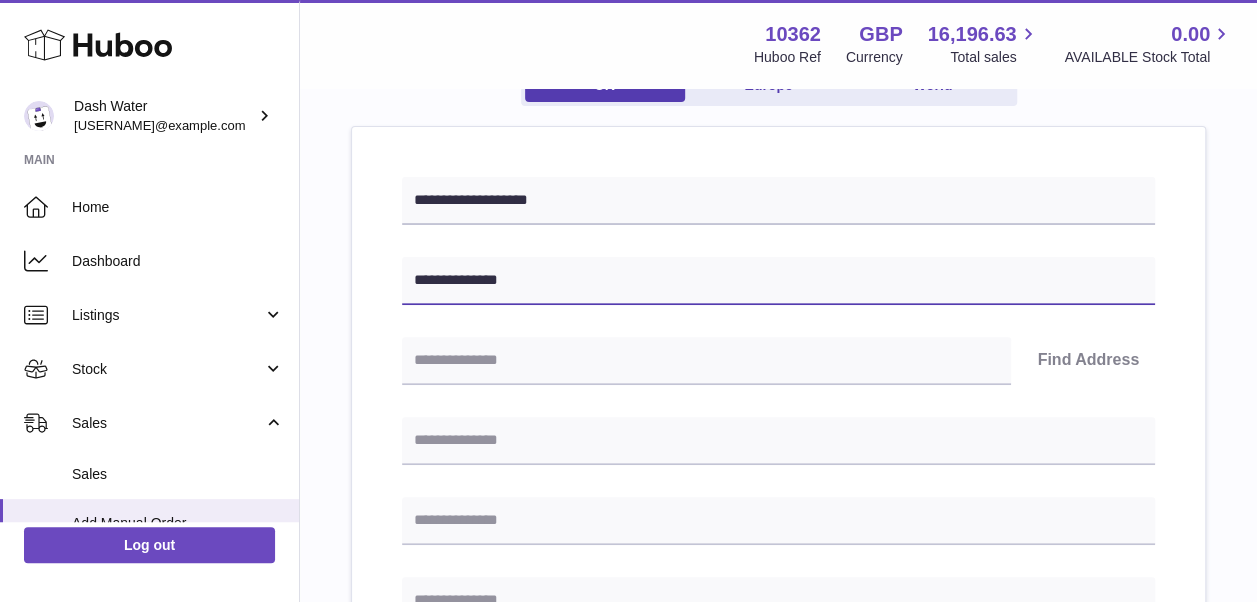 type on "**********" 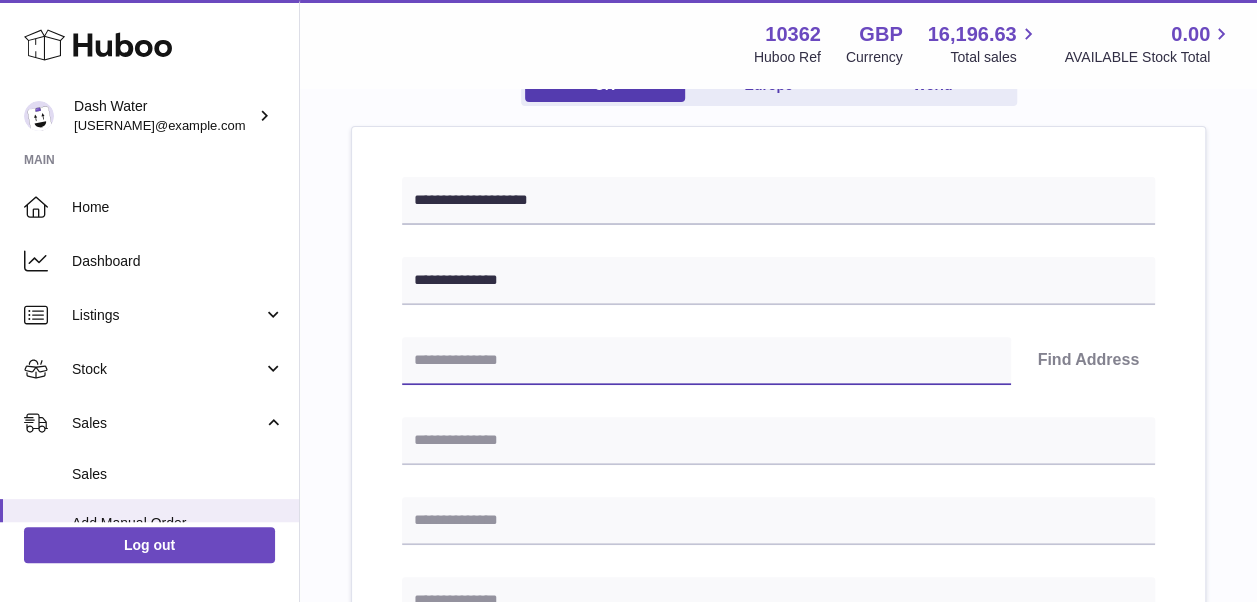 drag, startPoint x: 451, startPoint y: 360, endPoint x: 459, endPoint y: 381, distance: 22.472204 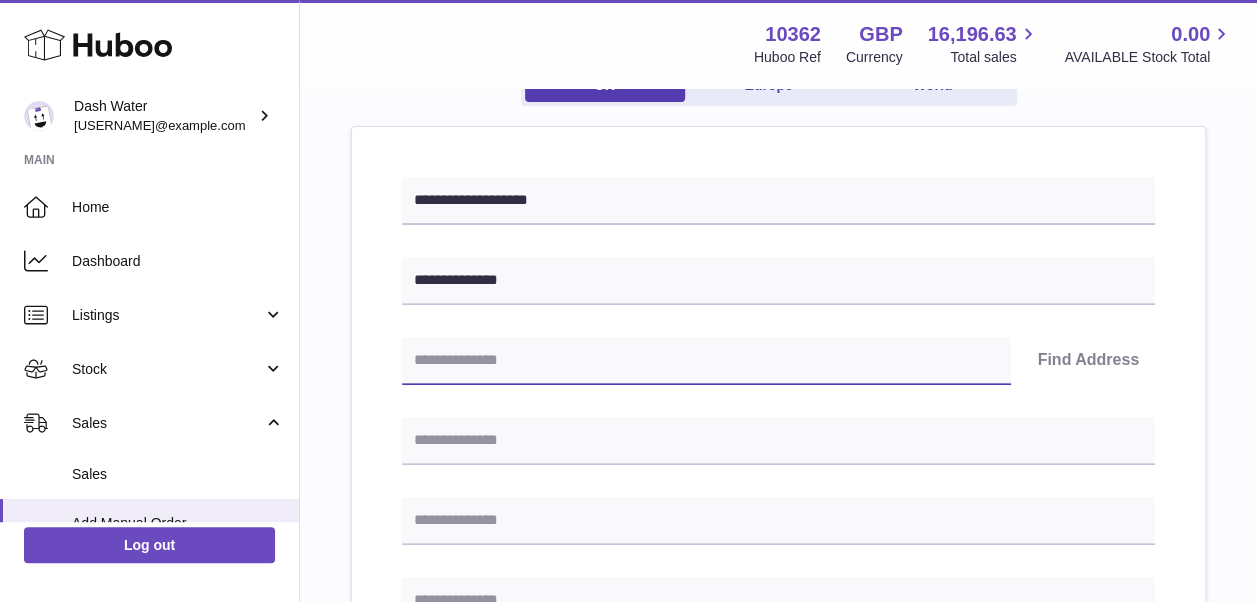 paste on "*******" 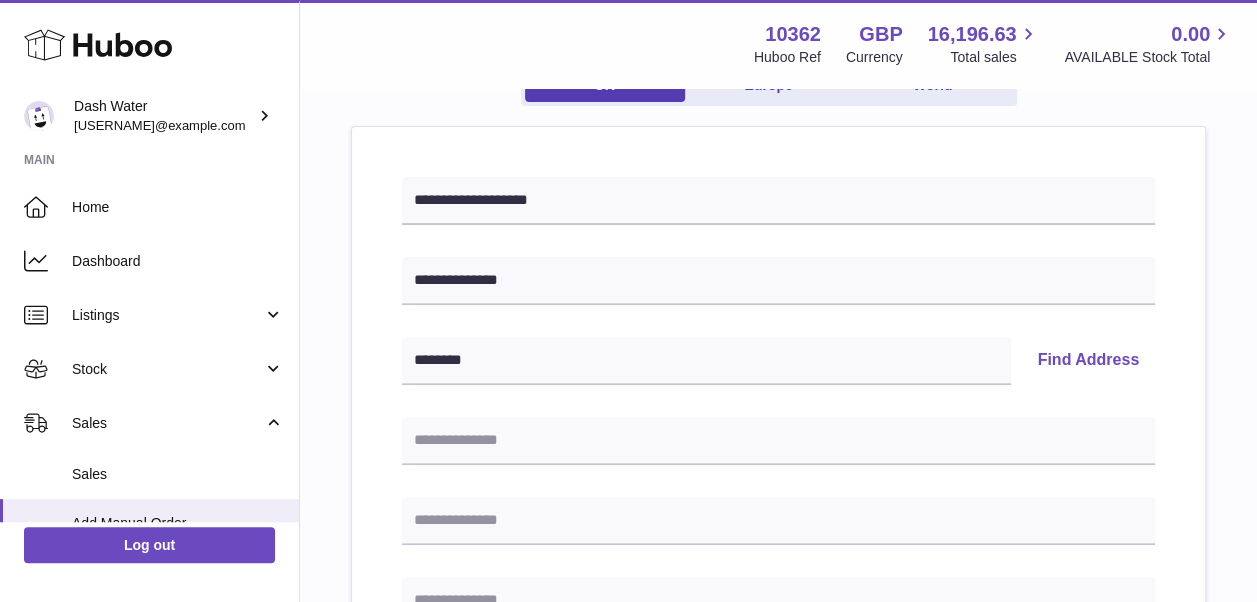 click on "Find Address" at bounding box center [1088, 361] 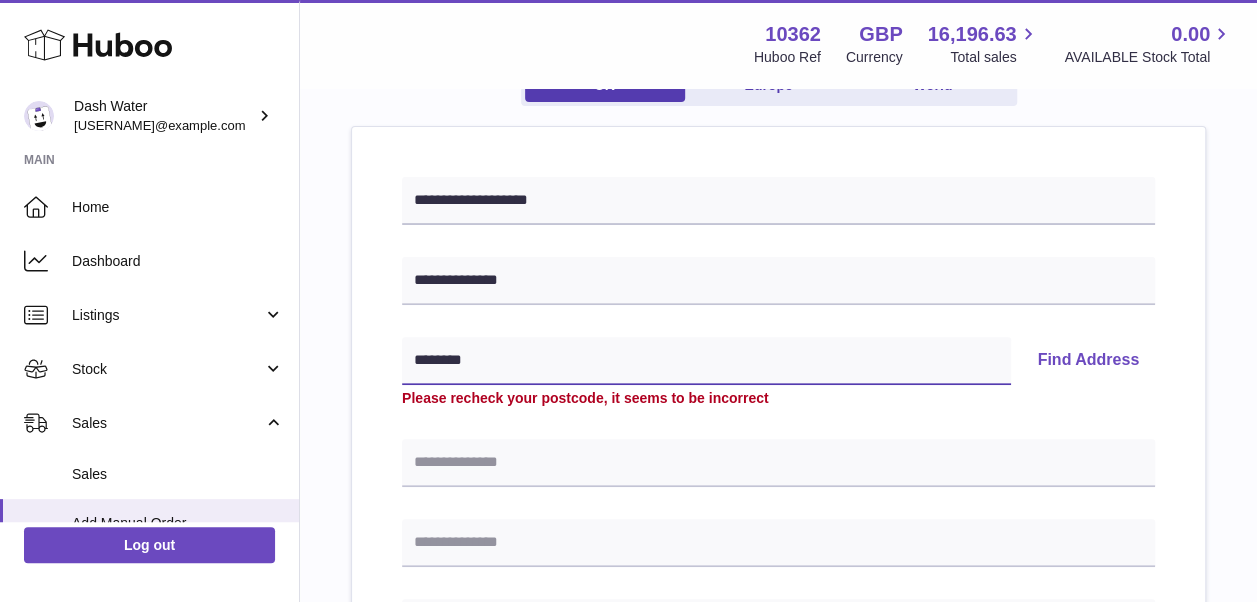 click on "*******" at bounding box center (706, 361) 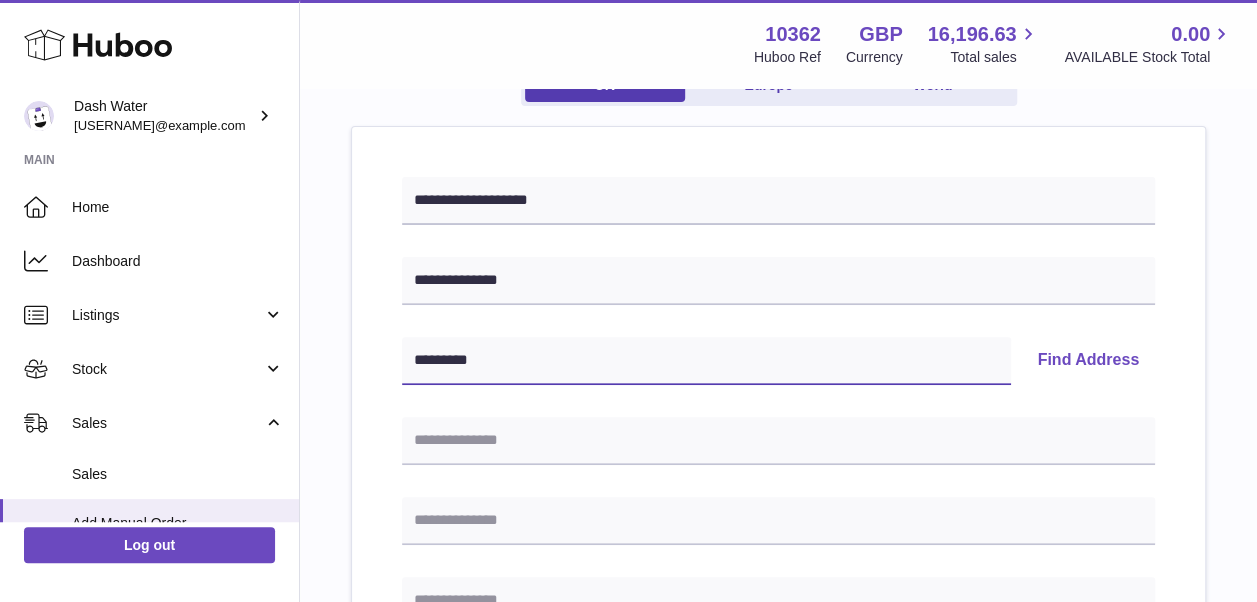 click on "********" at bounding box center [706, 361] 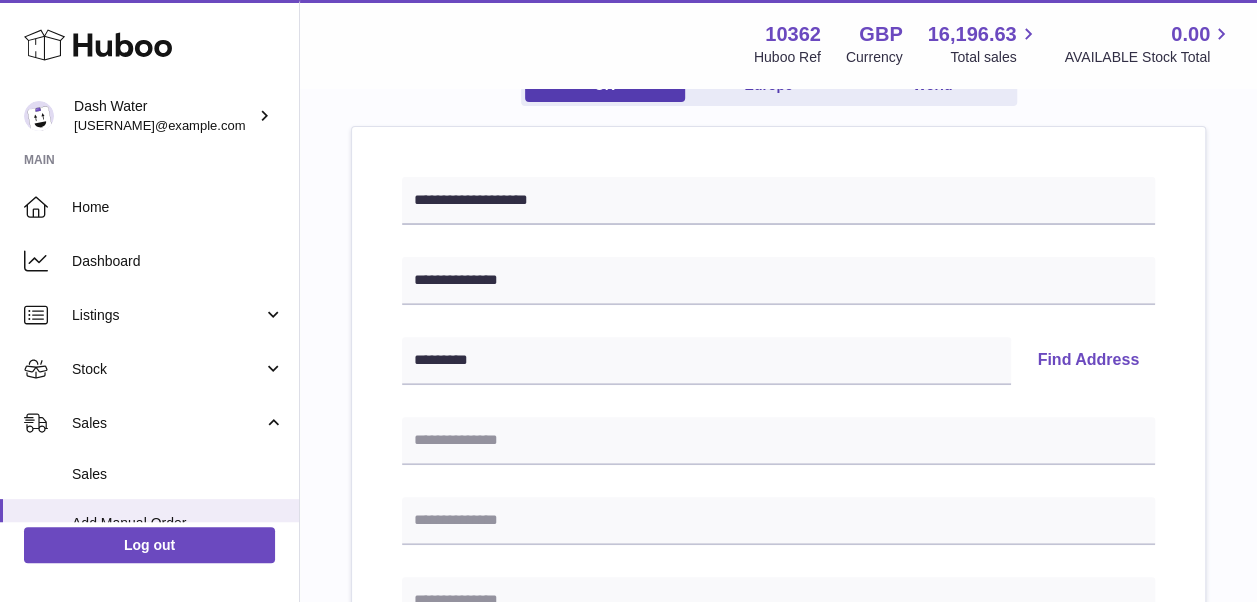 click on "Find Address" at bounding box center [1088, 361] 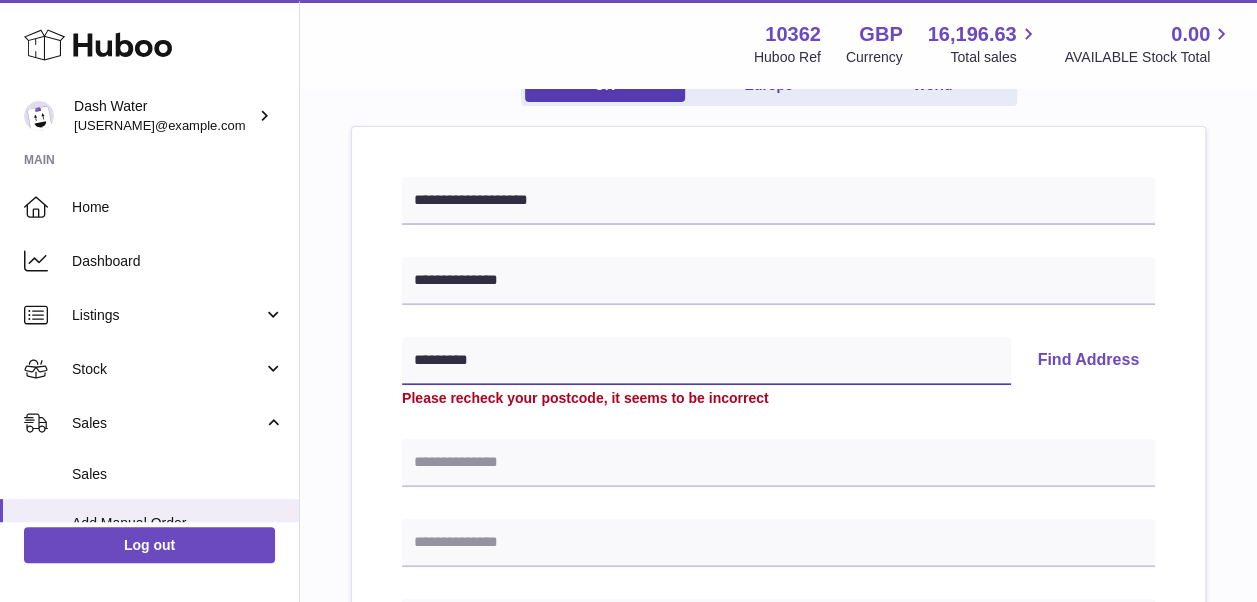 click on "********" at bounding box center [706, 361] 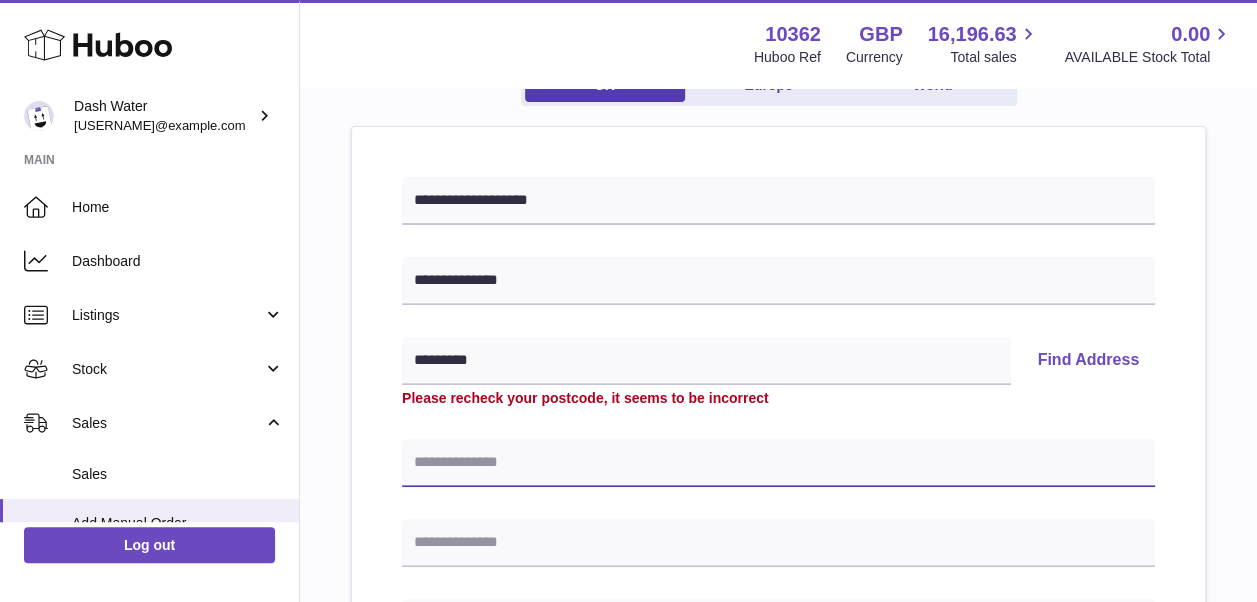 click at bounding box center [778, 463] 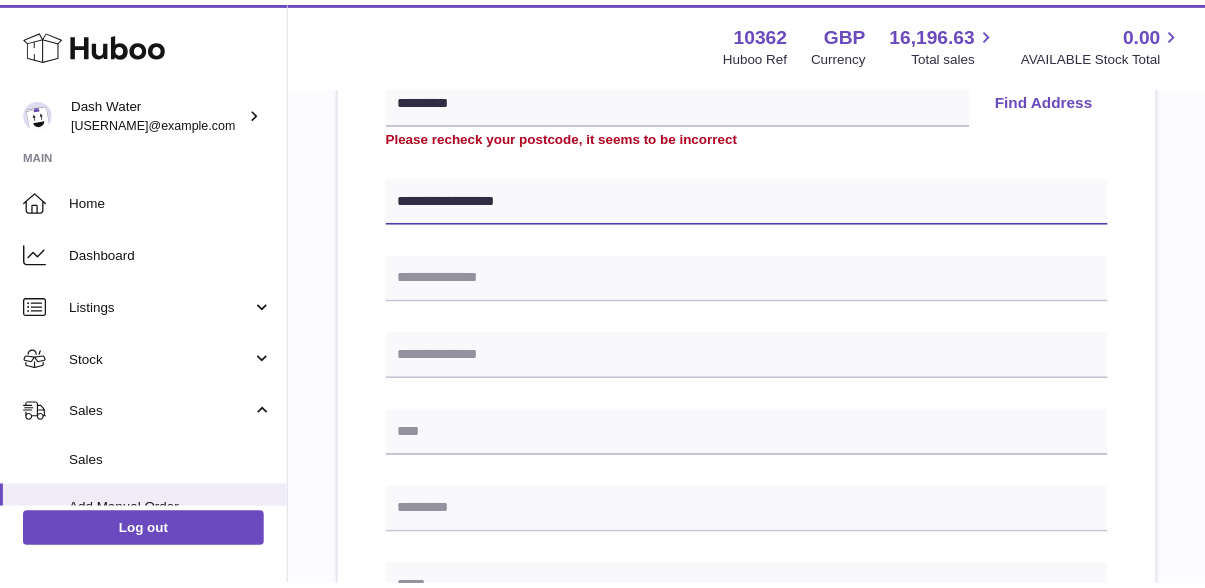 scroll, scrollTop: 500, scrollLeft: 0, axis: vertical 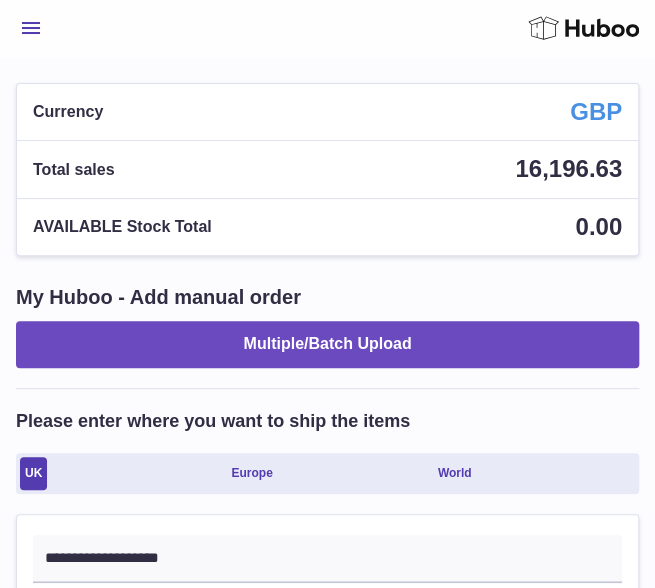 type on "**********" 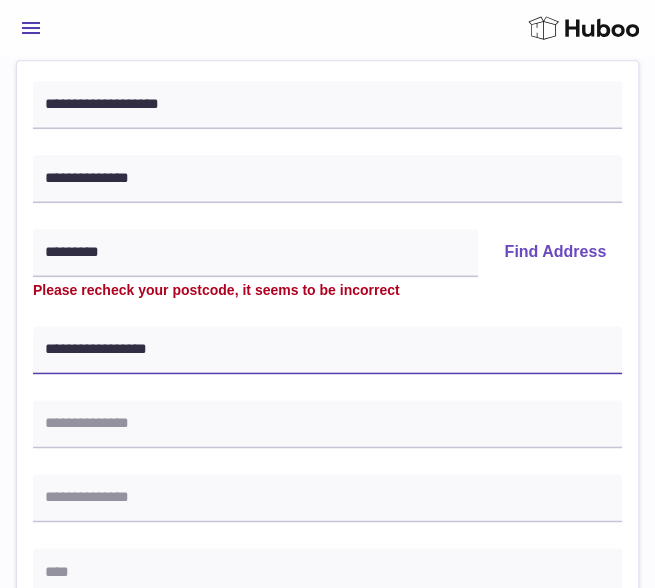 scroll, scrollTop: 500, scrollLeft: 0, axis: vertical 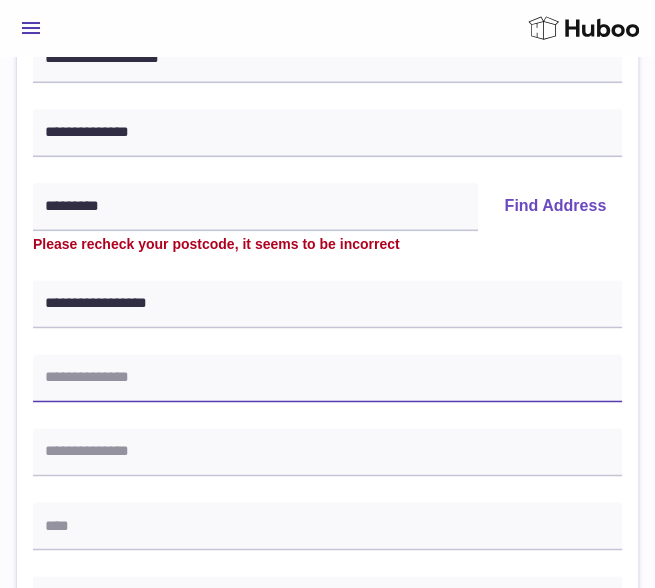 click at bounding box center [327, 378] 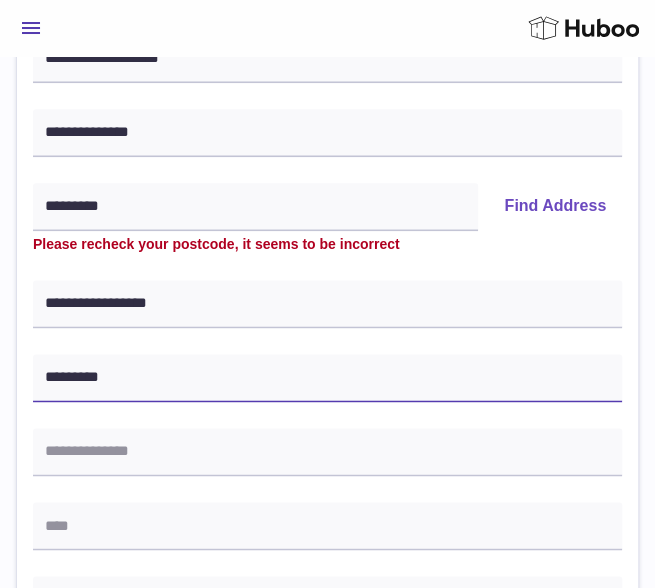 type on "*********" 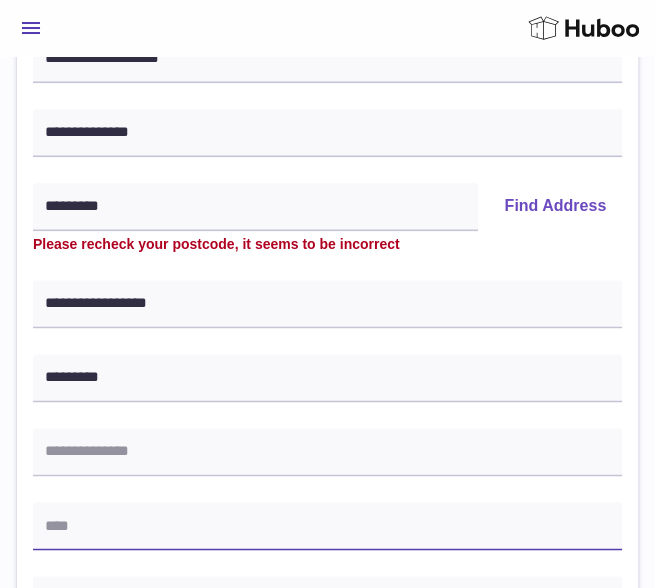 click at bounding box center (327, 526) 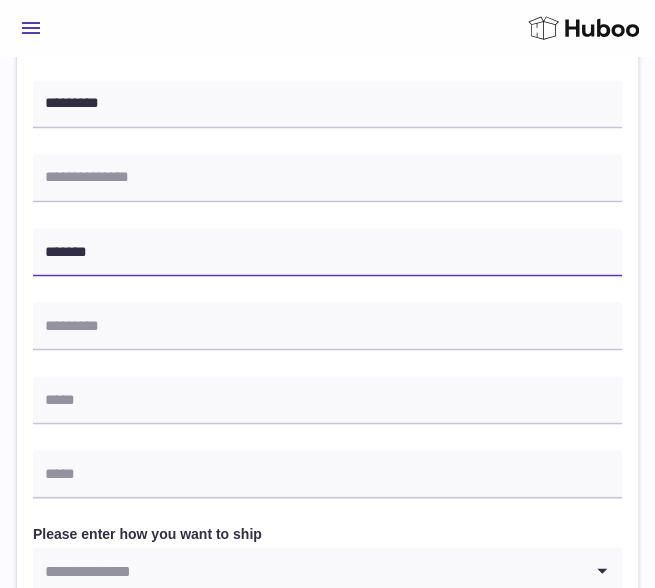scroll, scrollTop: 800, scrollLeft: 0, axis: vertical 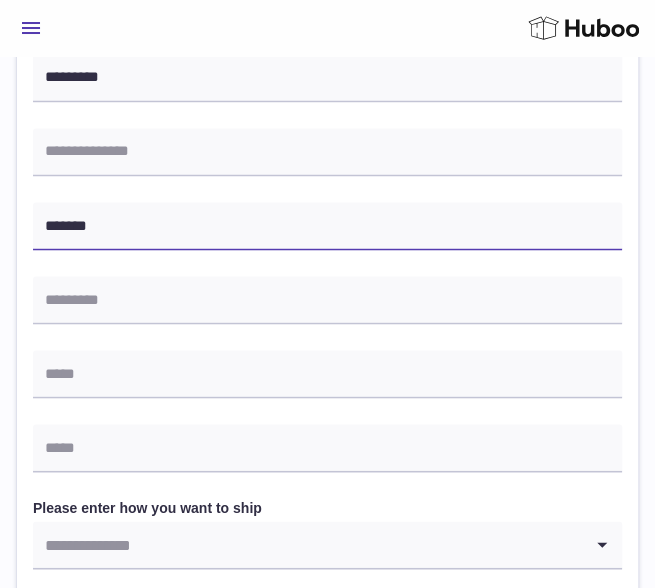 type on "*******" 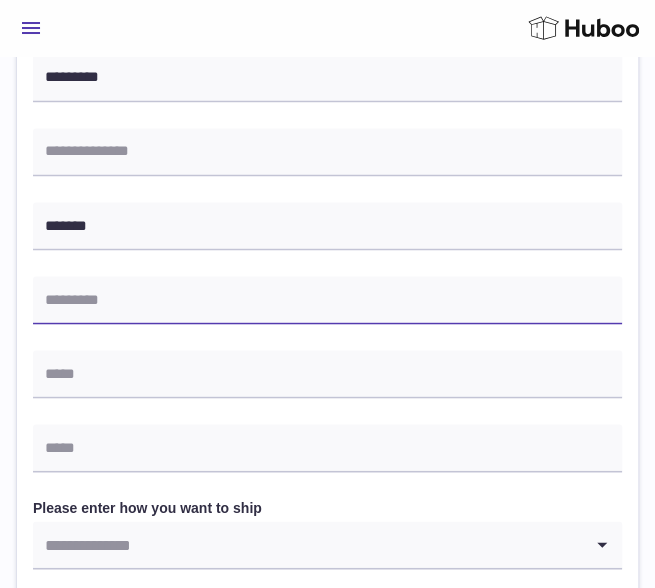 click at bounding box center [327, 300] 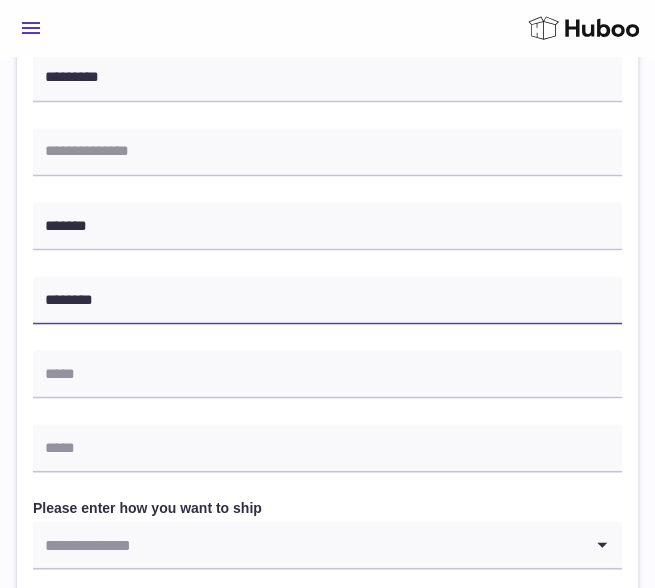 type on "********" 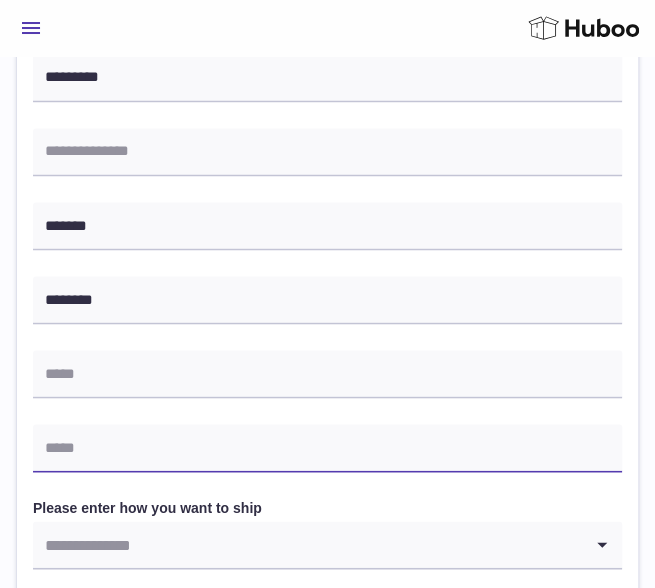click at bounding box center [327, 448] 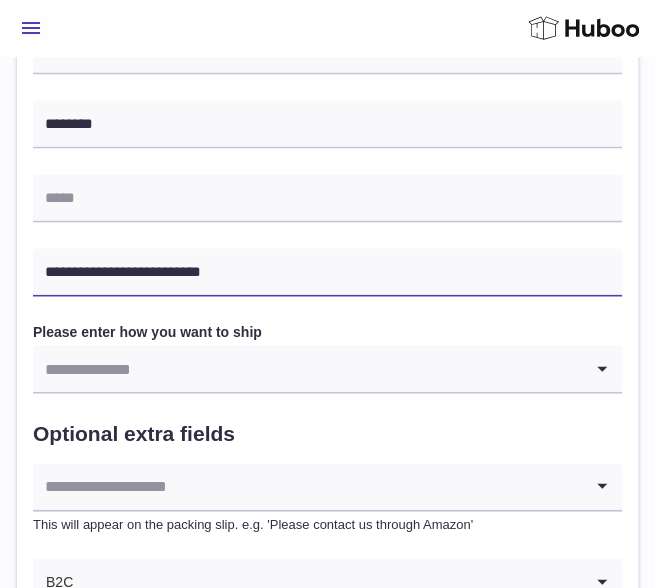 scroll, scrollTop: 1000, scrollLeft: 0, axis: vertical 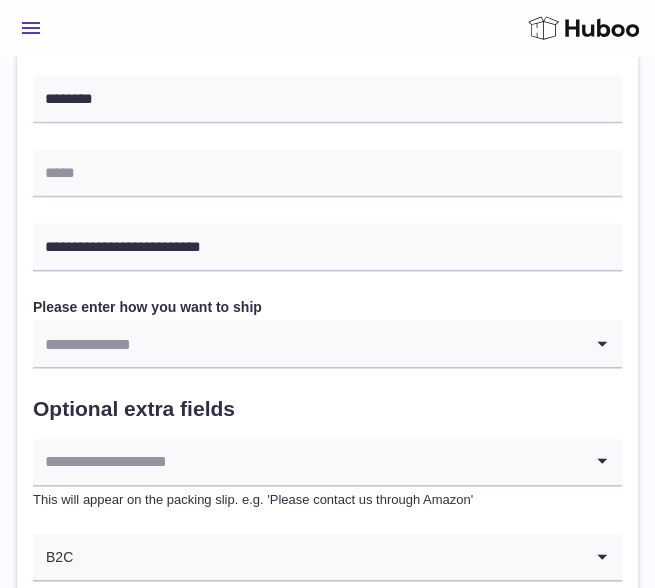 click at bounding box center (307, 344) 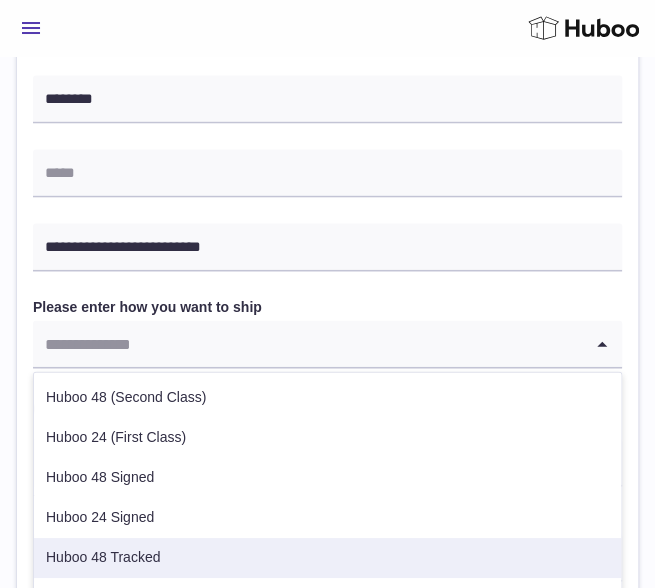 click on "Huboo 48 Tracked" at bounding box center (327, 558) 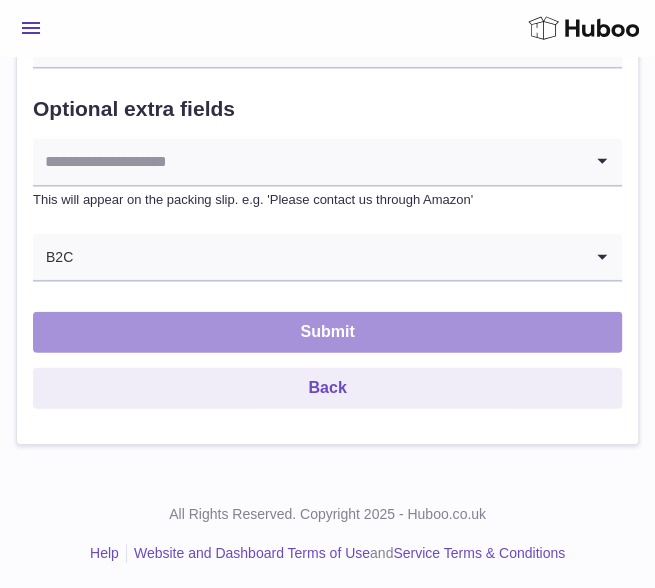 click on "Submit" at bounding box center (327, 332) 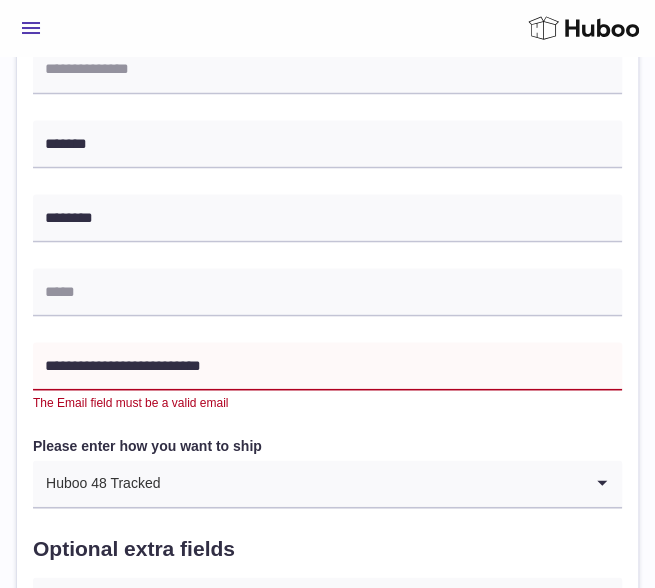 scroll, scrollTop: 920, scrollLeft: 0, axis: vertical 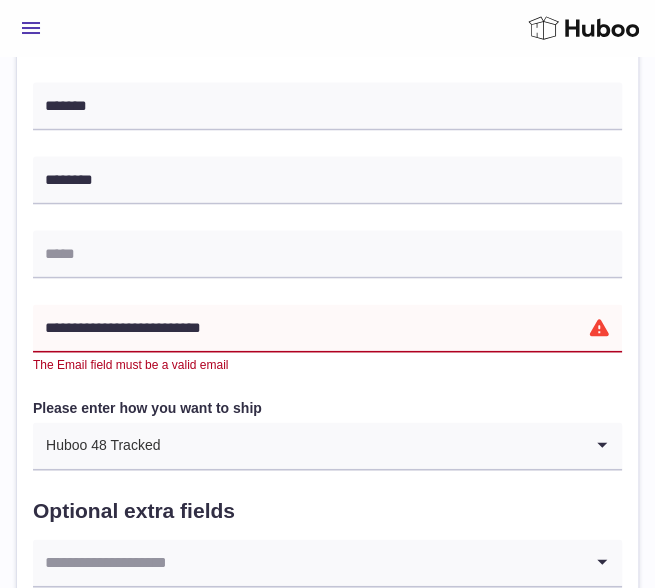 click on "**********" at bounding box center (327, 328) 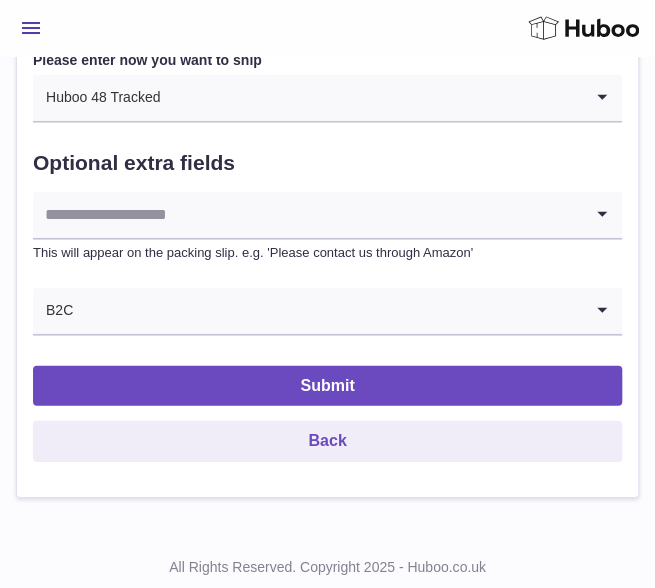 scroll, scrollTop: 1322, scrollLeft: 0, axis: vertical 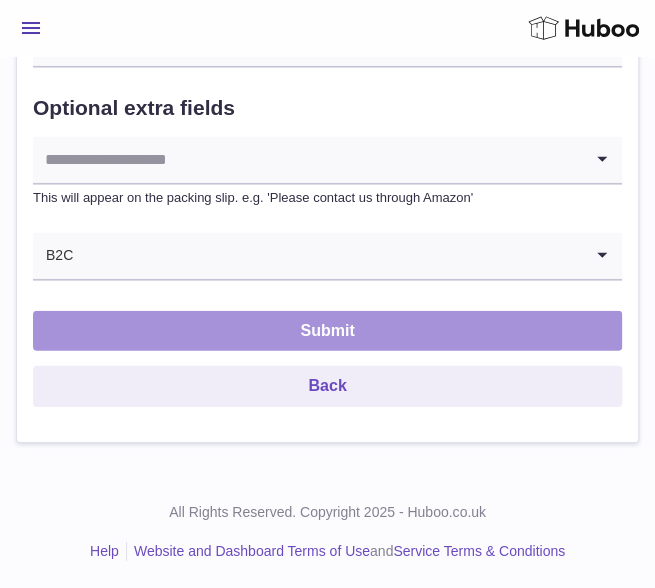 click on "Submit" at bounding box center (327, 331) 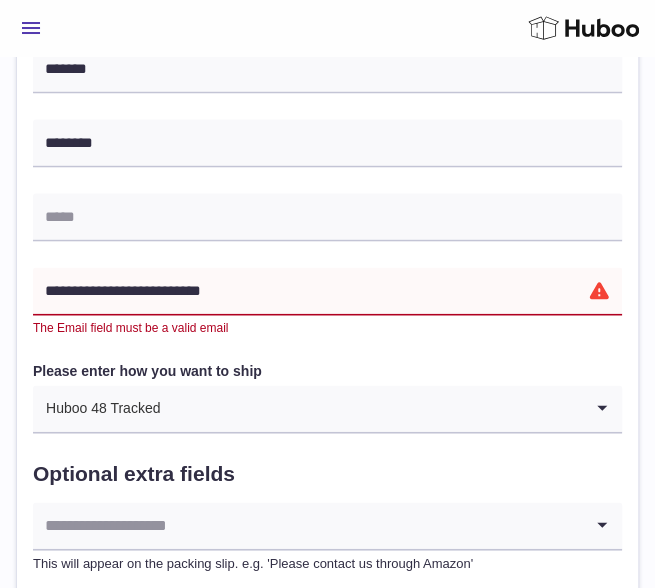 scroll, scrollTop: 922, scrollLeft: 0, axis: vertical 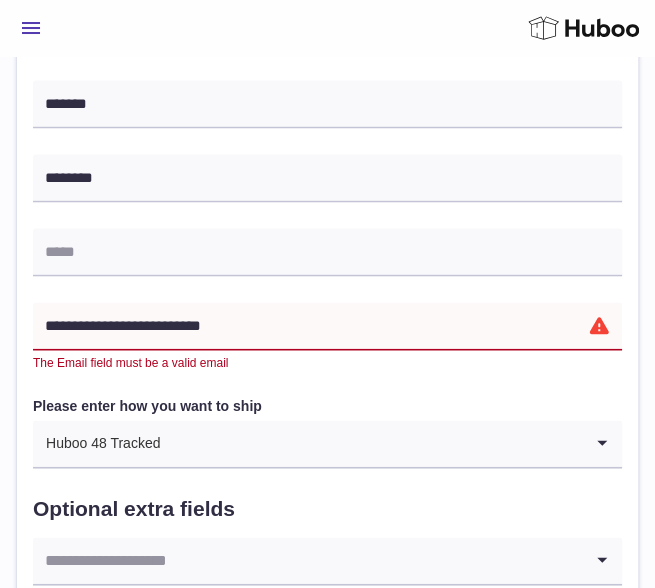 click on "**********" at bounding box center [327, 326] 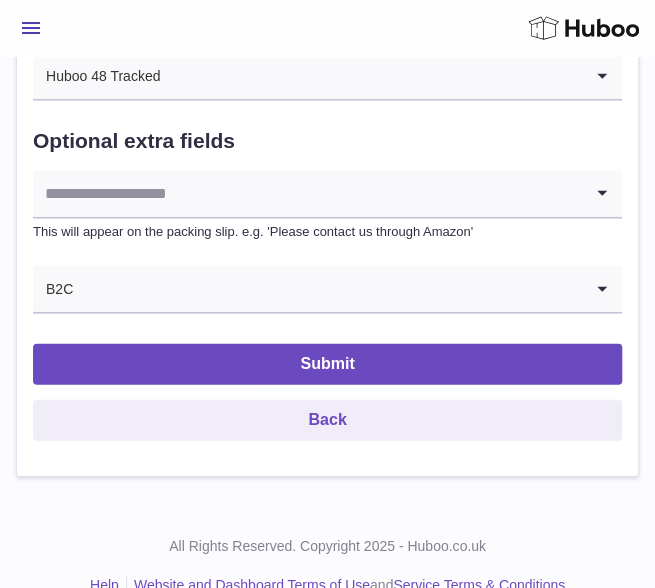 scroll, scrollTop: 1302, scrollLeft: 0, axis: vertical 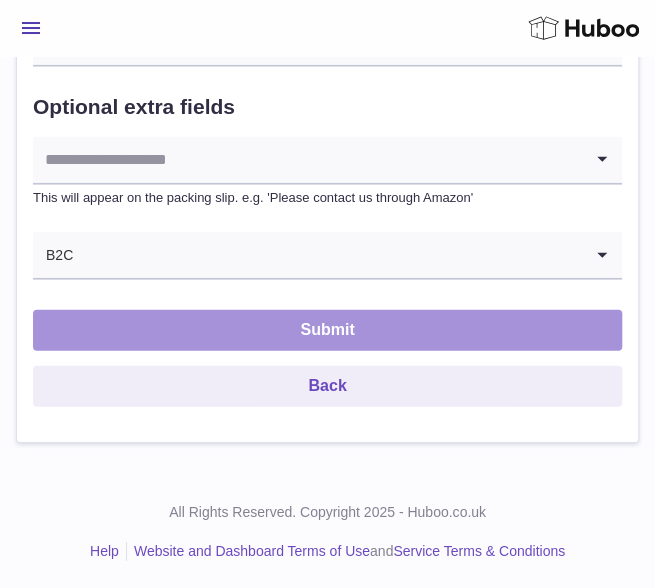 type on "**********" 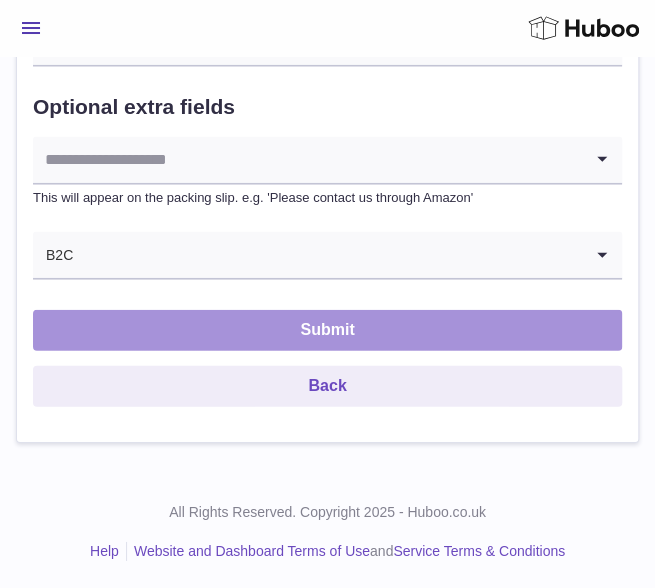 click on "Submit" at bounding box center [327, 330] 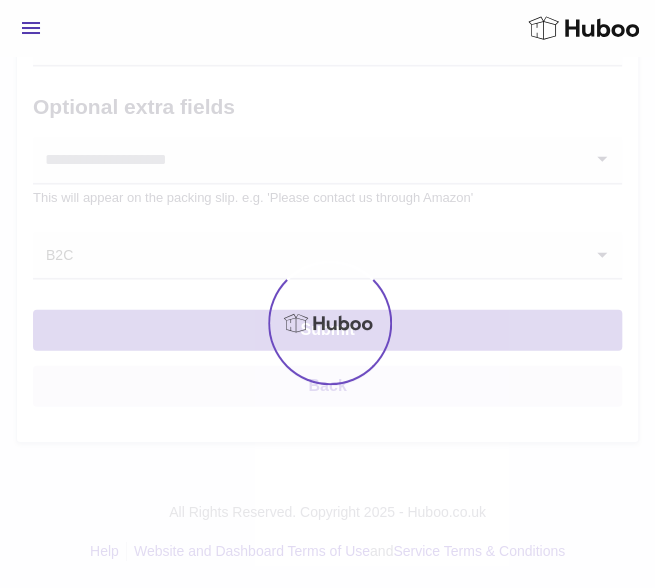 scroll, scrollTop: 0, scrollLeft: 0, axis: both 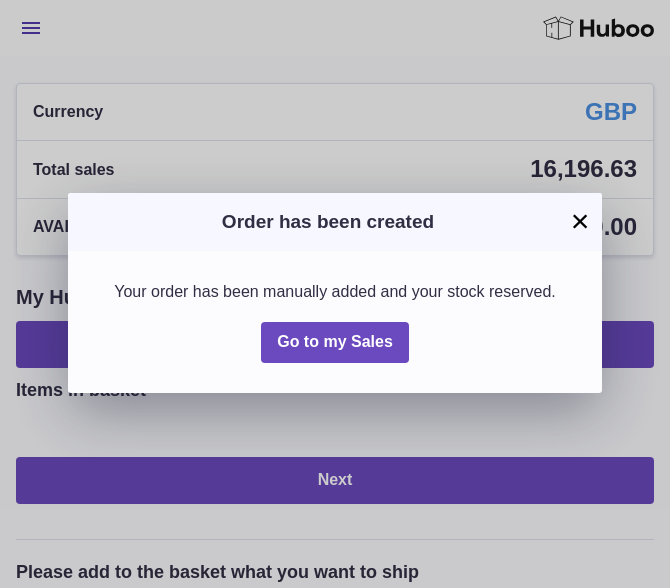 click on "×" at bounding box center [580, 221] 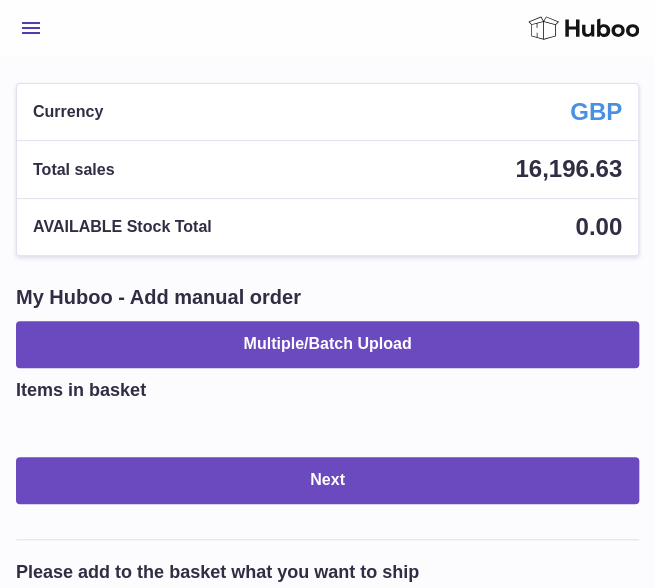 click on "Menu" at bounding box center (31, 28) 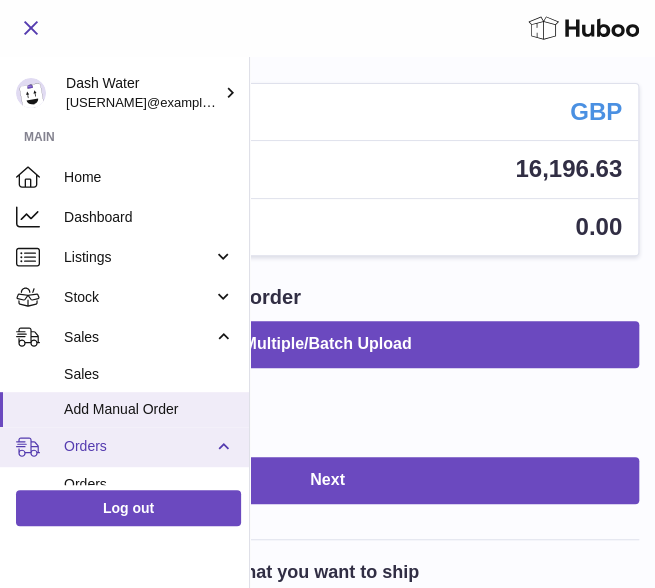 scroll, scrollTop: 100, scrollLeft: 0, axis: vertical 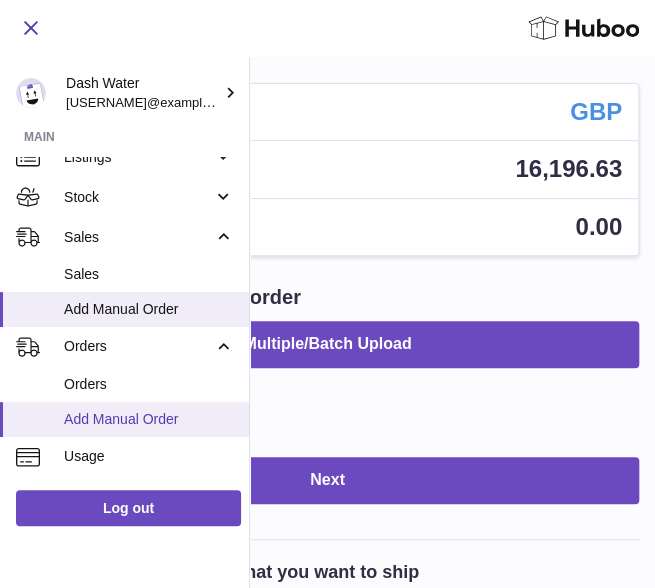 click on "Add Manual Order" at bounding box center [149, 419] 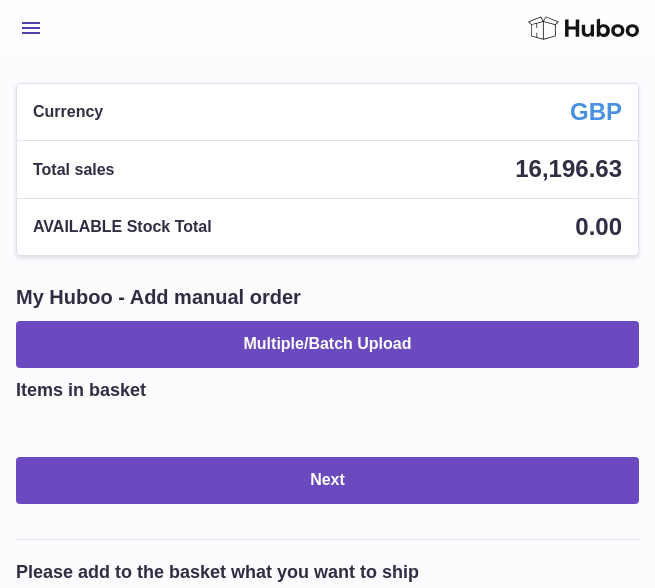 scroll, scrollTop: 0, scrollLeft: 0, axis: both 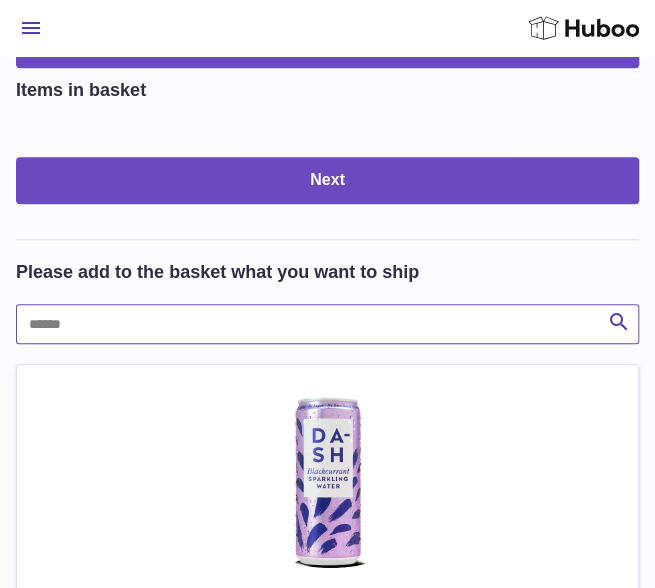 click at bounding box center [327, 324] 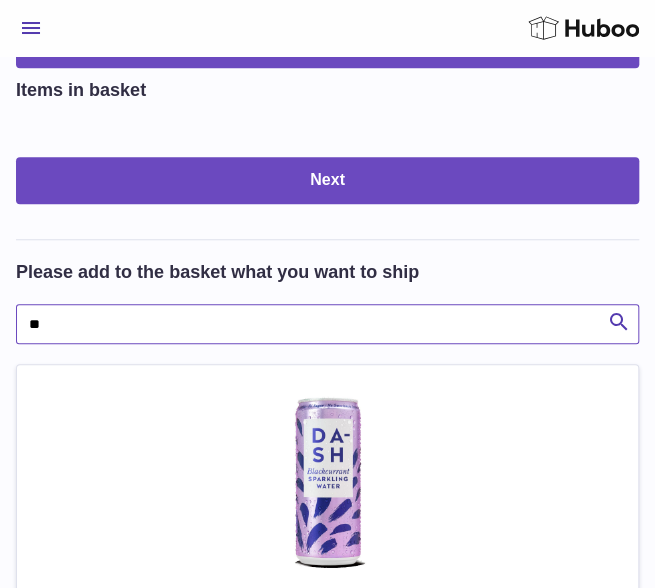 type on "**" 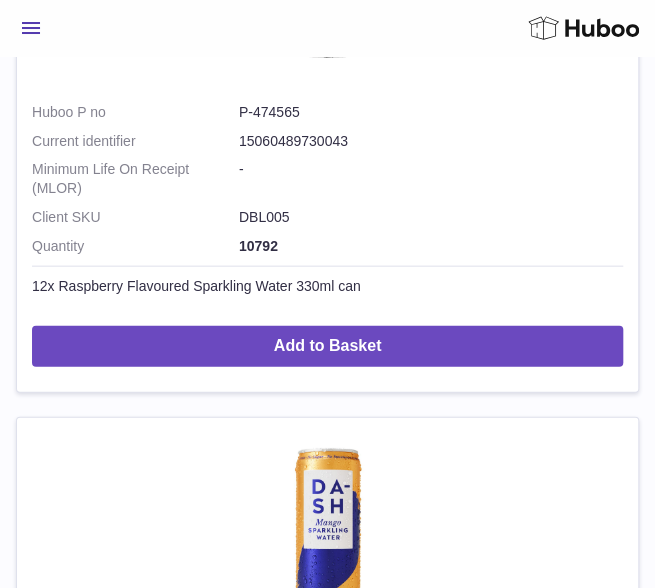 scroll, scrollTop: 3200, scrollLeft: 0, axis: vertical 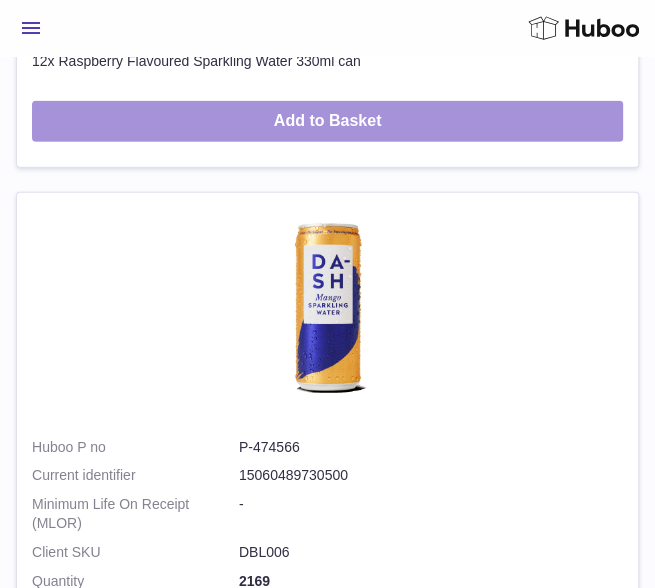 click on "Add to Basket" at bounding box center (327, 121) 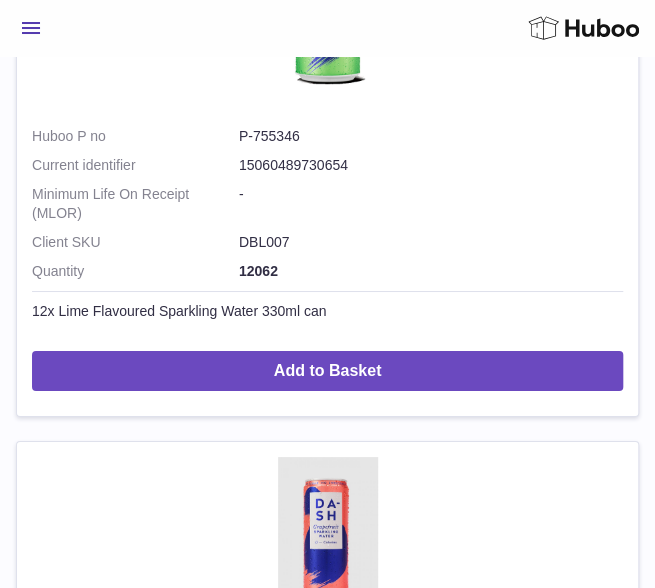 scroll, scrollTop: 5666, scrollLeft: 0, axis: vertical 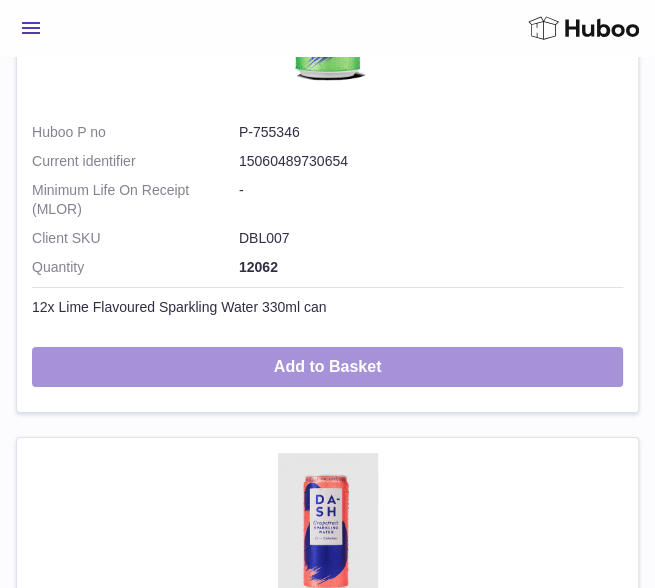 click on "Add to Basket" at bounding box center (327, 367) 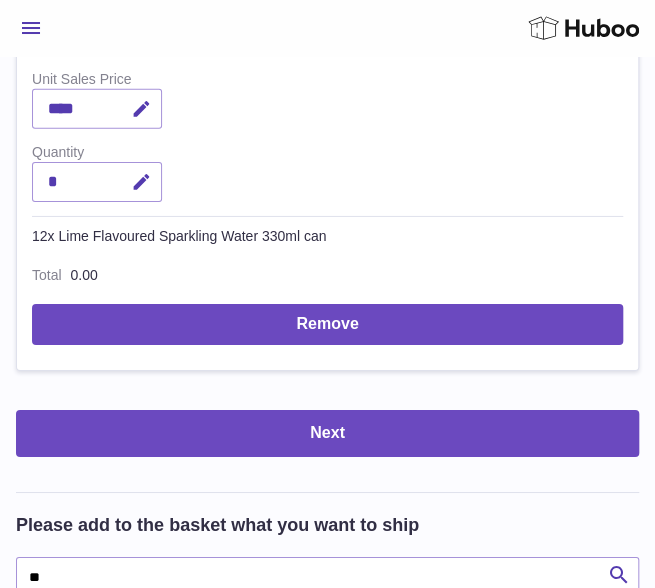 scroll, scrollTop: 1700, scrollLeft: 0, axis: vertical 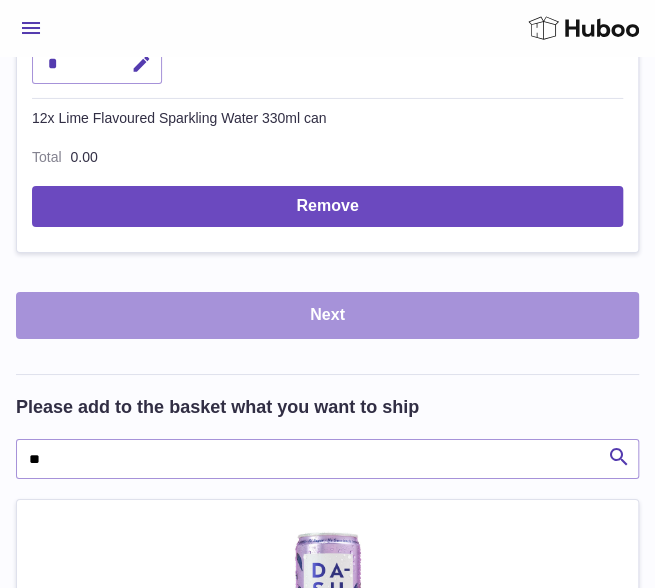 click on "Next" at bounding box center [327, 315] 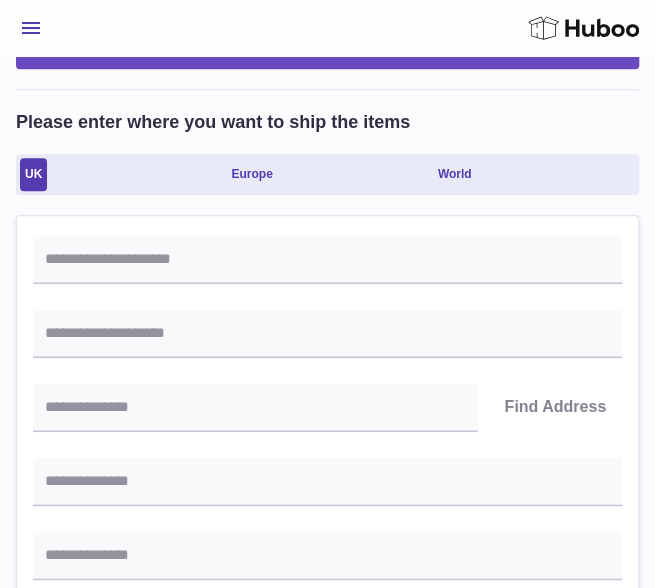 scroll, scrollTop: 300, scrollLeft: 0, axis: vertical 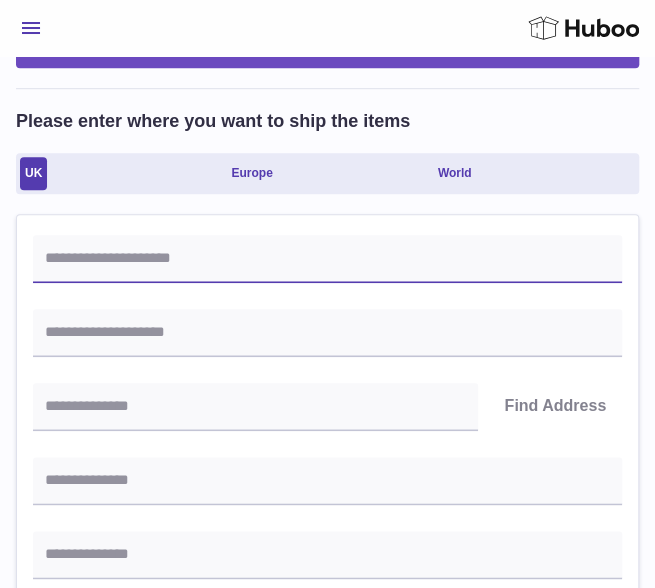 click at bounding box center (327, 259) 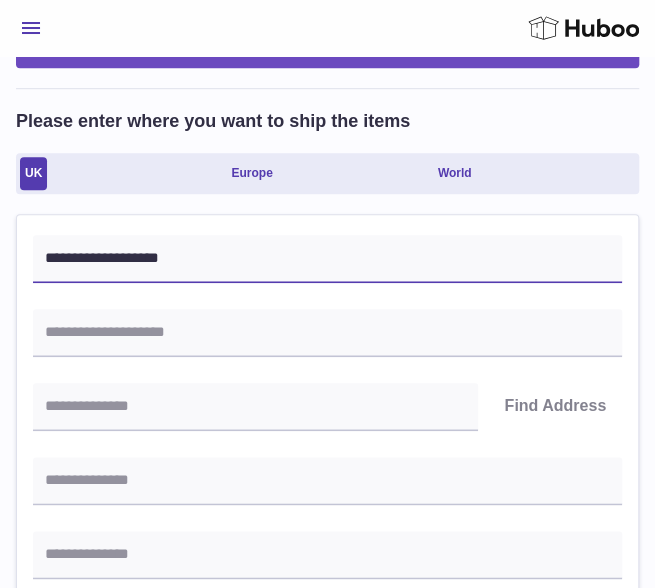 type on "**********" 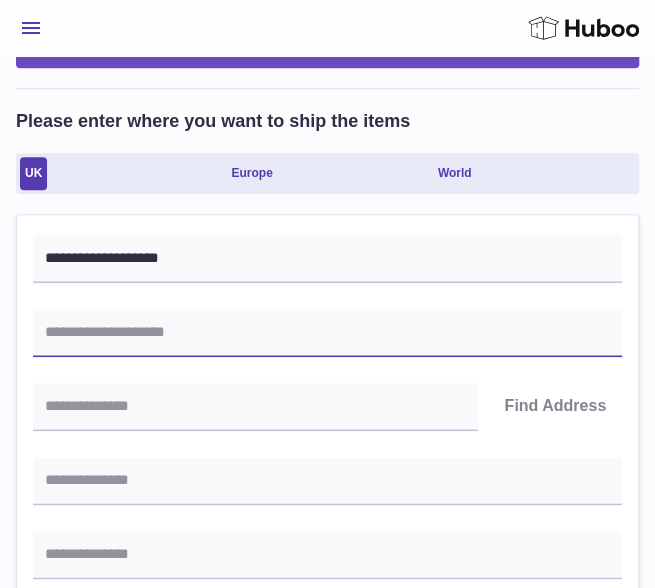 click at bounding box center (327, 333) 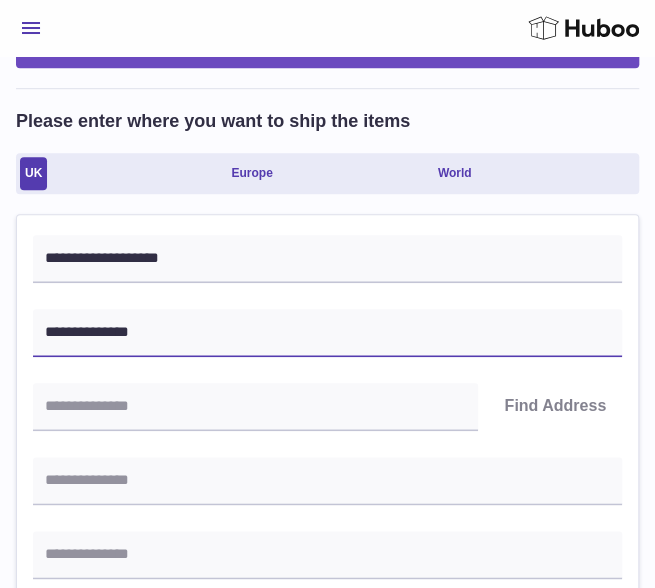 type on "**********" 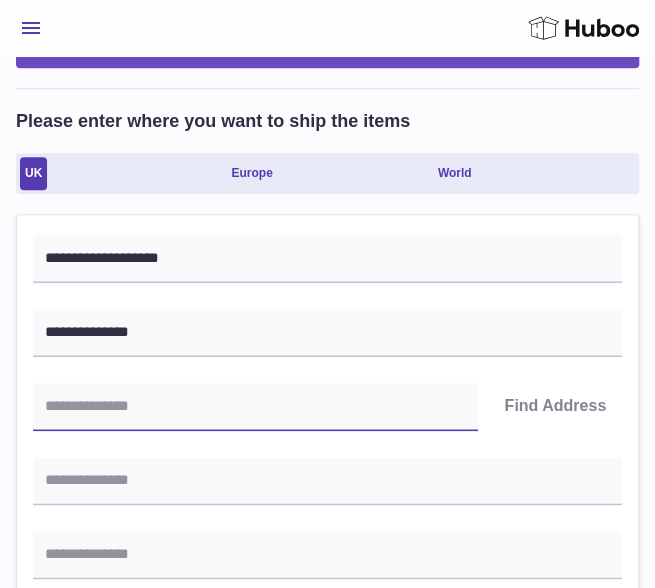click at bounding box center (255, 407) 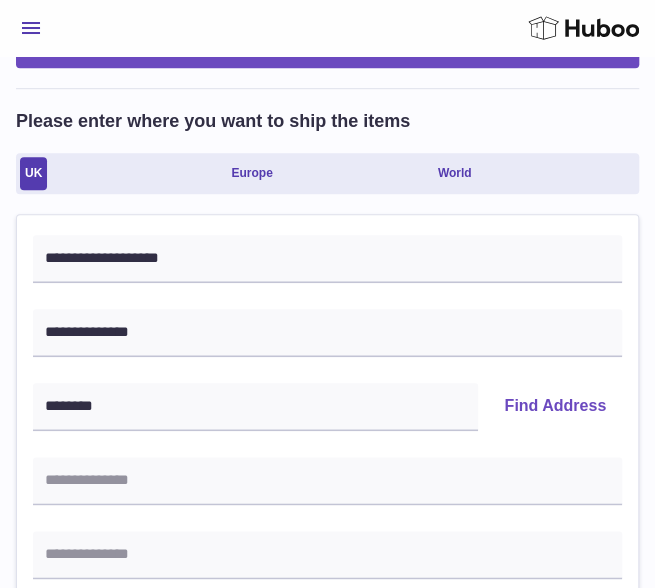click on "Find Address" at bounding box center (555, 407) 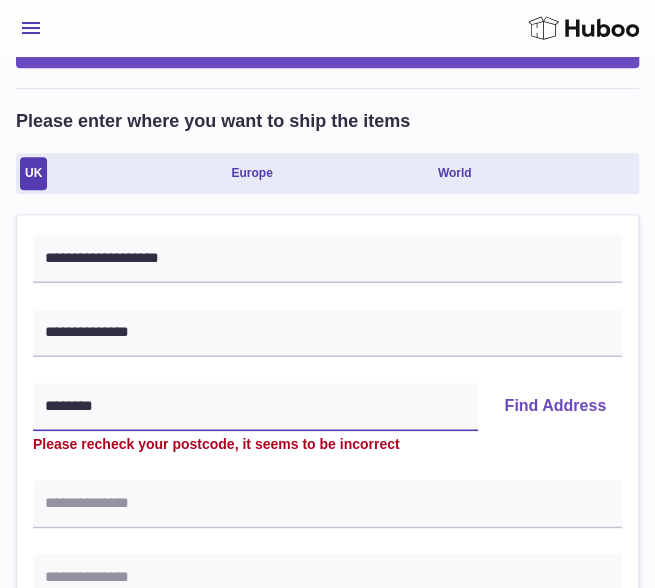 click on "*******" at bounding box center (255, 407) 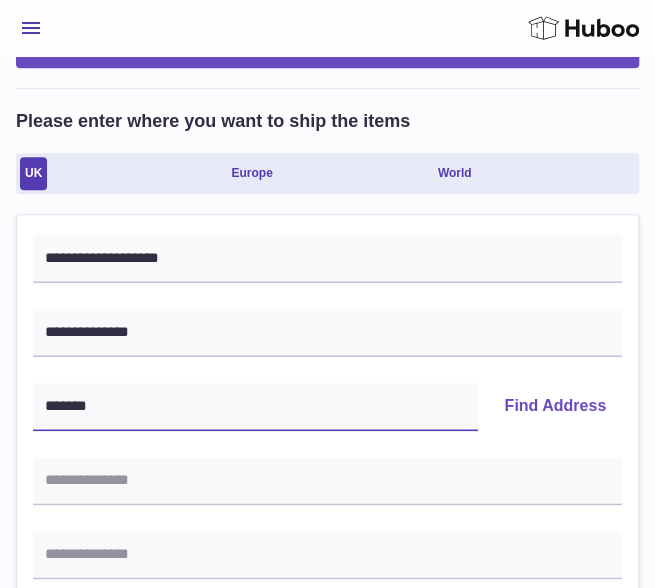 type on "*******" 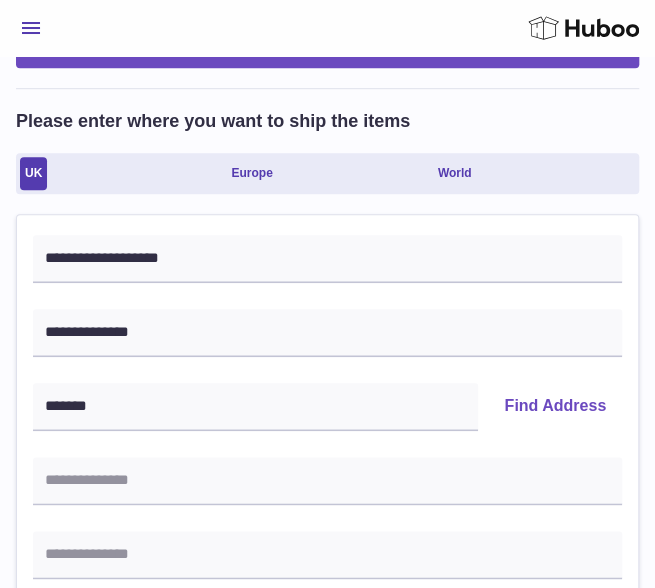 click on "Find Address" at bounding box center [555, 407] 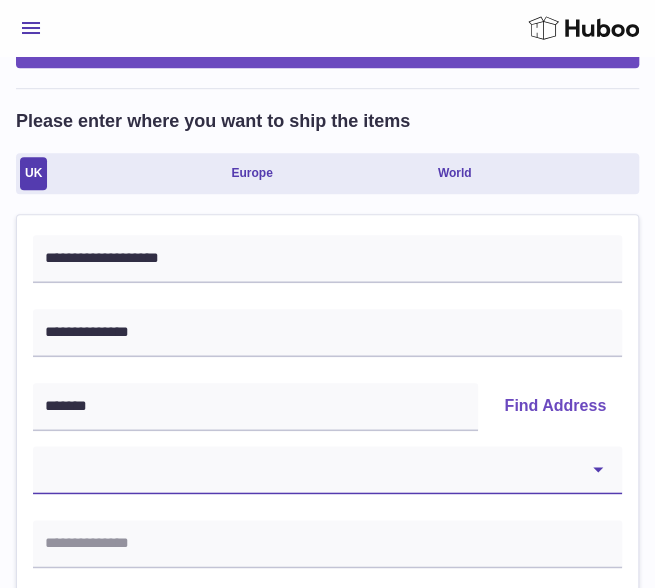 click on "**********" at bounding box center (327, 470) 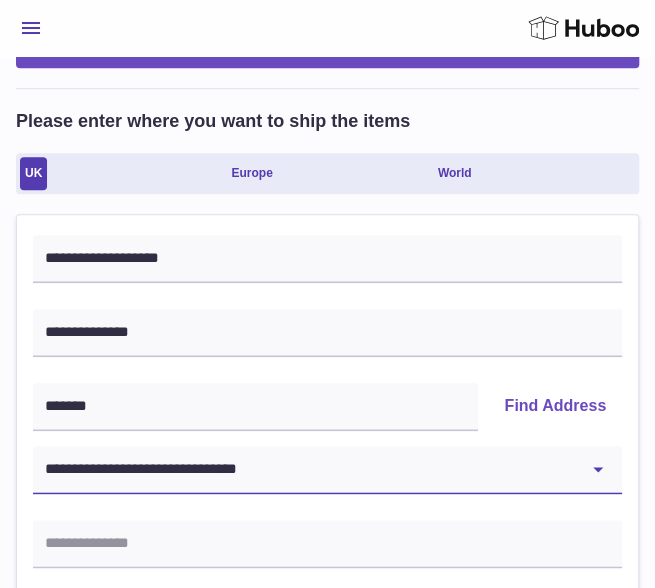 click on "**********" at bounding box center (327, 470) 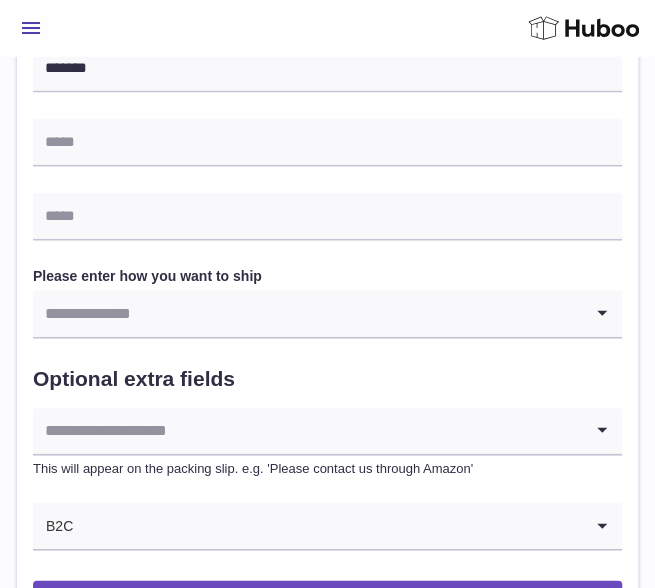 scroll, scrollTop: 1100, scrollLeft: 0, axis: vertical 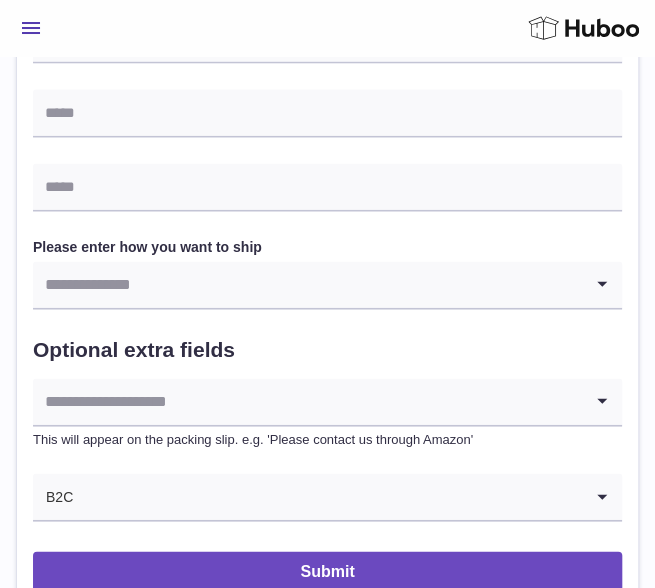 click at bounding box center (307, 285) 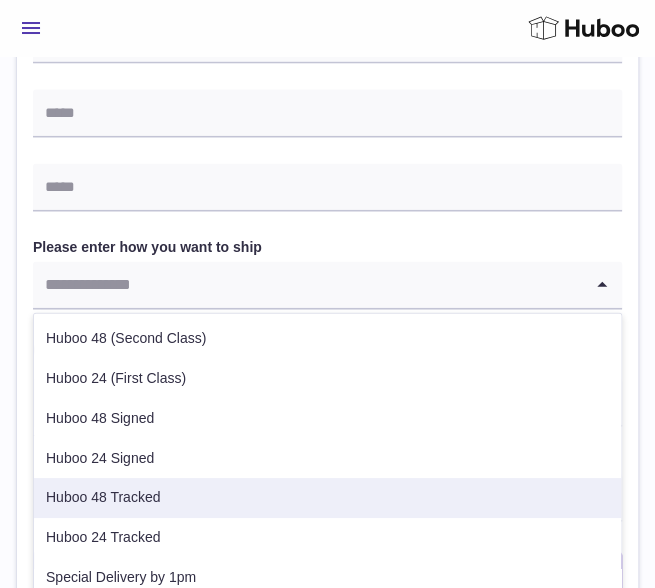 click on "Huboo 48 Tracked" at bounding box center (327, 498) 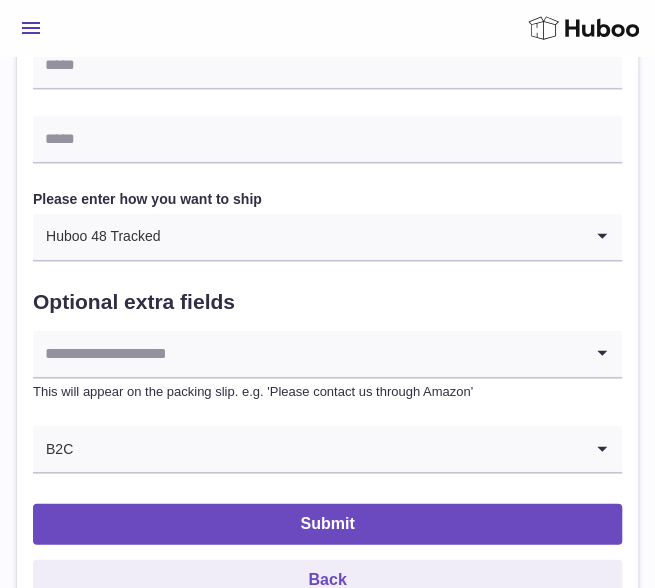 scroll, scrollTop: 1200, scrollLeft: 0, axis: vertical 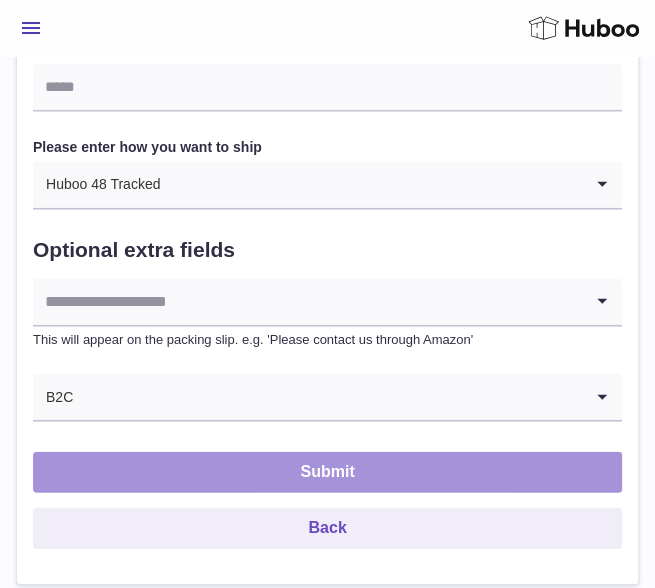 click on "Submit" at bounding box center (327, 472) 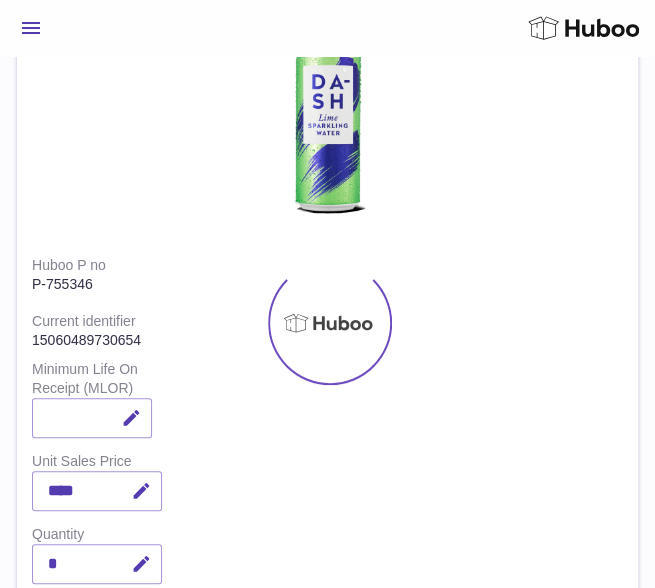 scroll, scrollTop: 0, scrollLeft: 0, axis: both 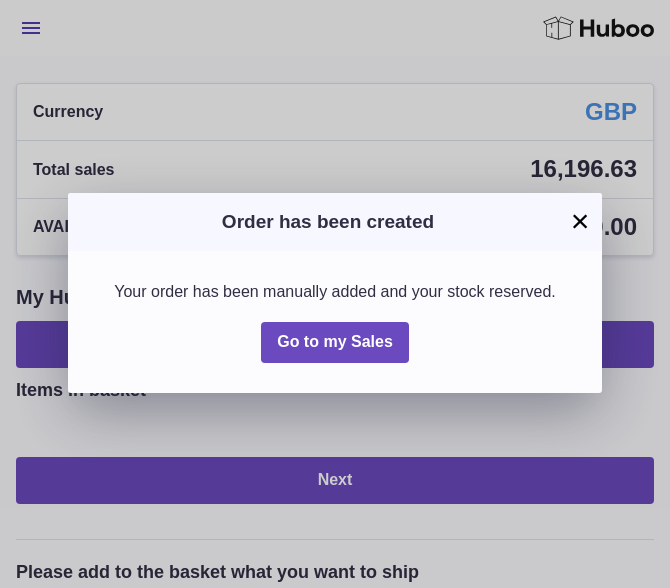 click on "×" at bounding box center [580, 221] 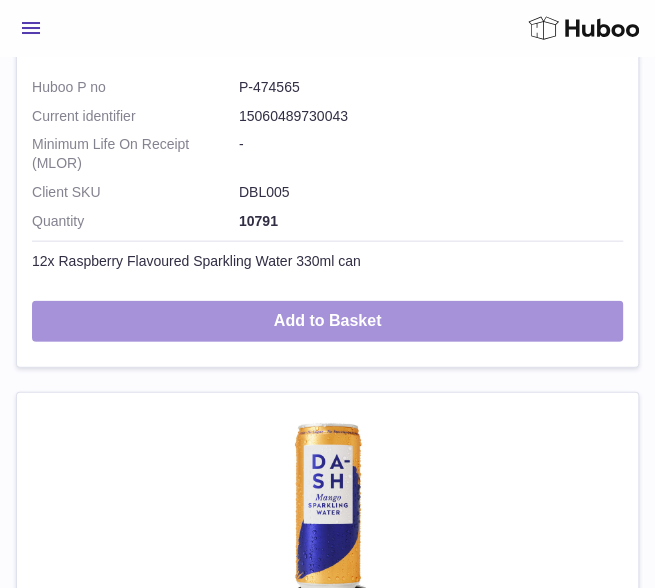 click on "Add to Basket" at bounding box center [327, 321] 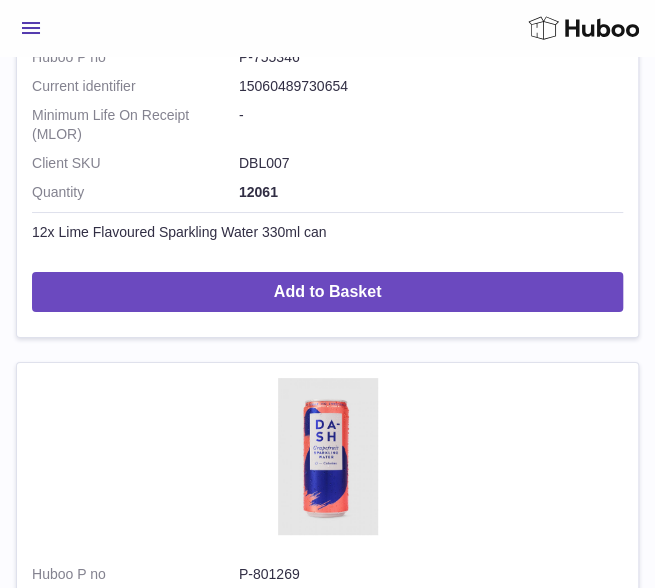 scroll, scrollTop: 5766, scrollLeft: 0, axis: vertical 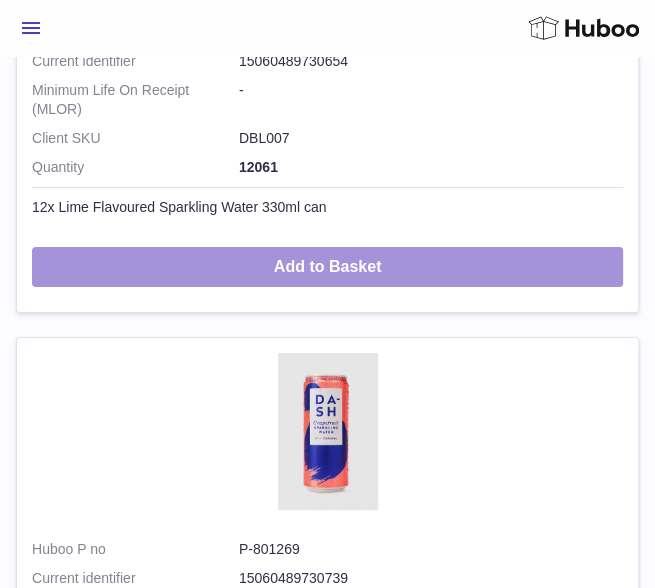 click on "Add to Basket" at bounding box center [327, 267] 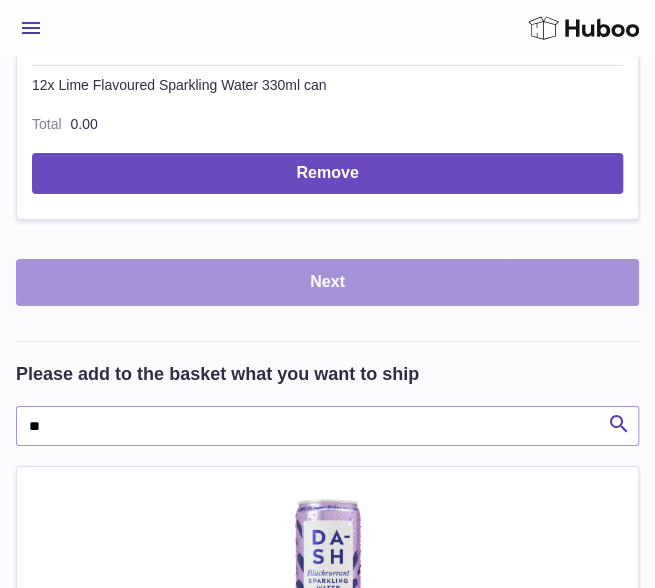click on "Next" at bounding box center [327, 282] 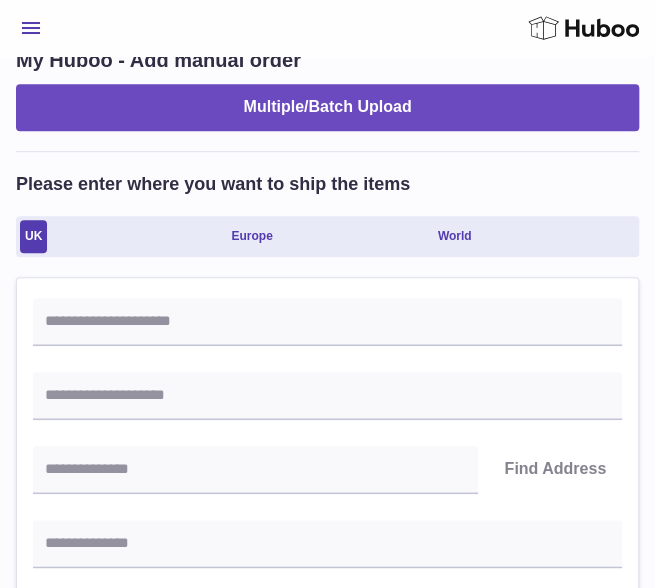 scroll, scrollTop: 279, scrollLeft: 0, axis: vertical 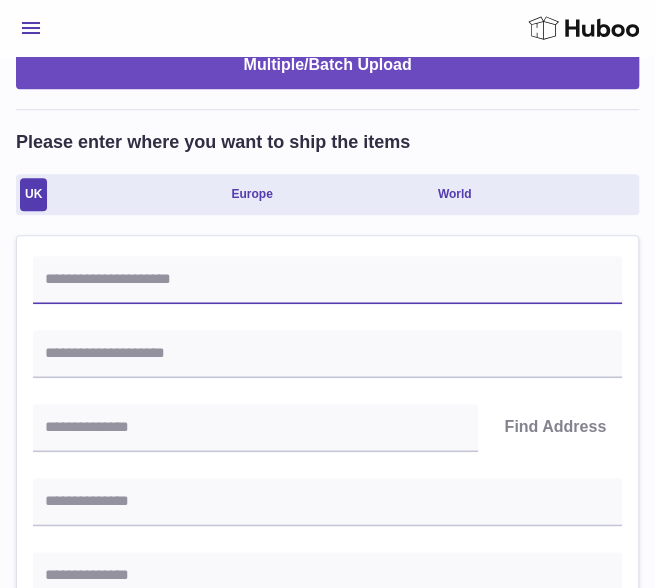 click at bounding box center (327, 280) 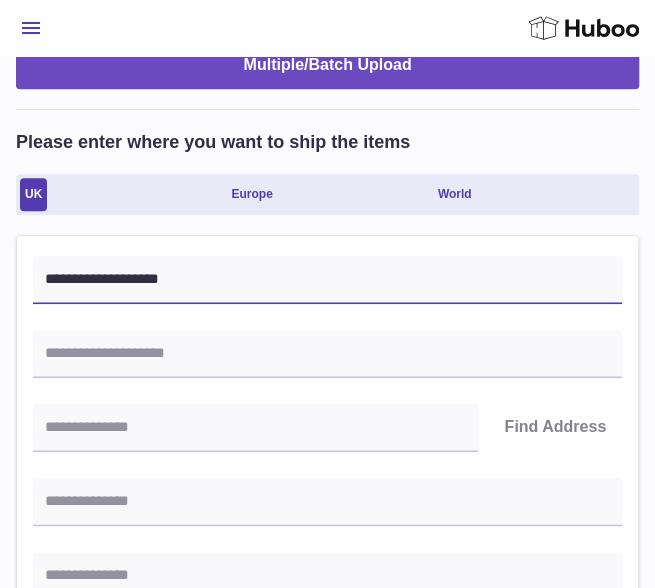 type on "**********" 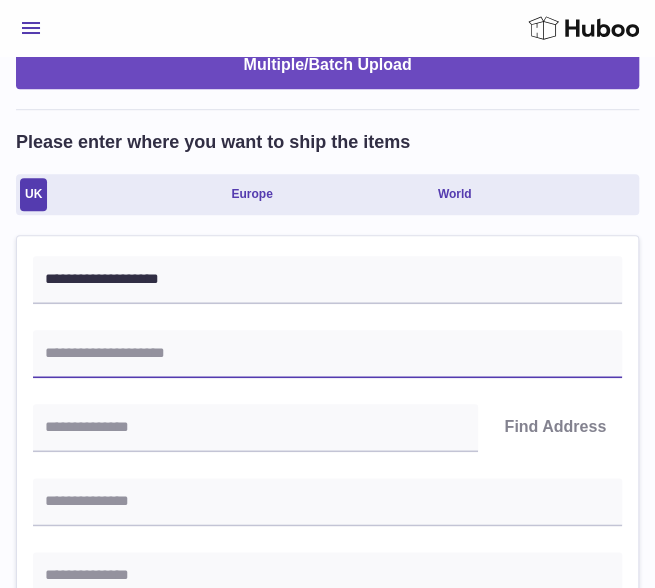 click at bounding box center (327, 354) 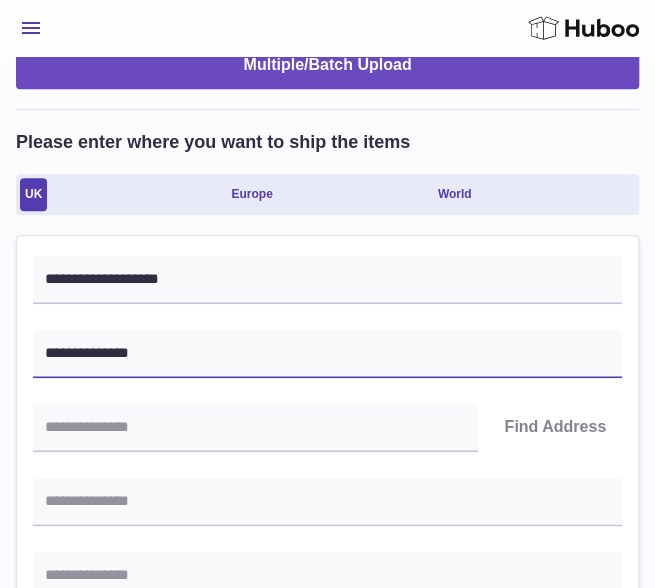 type on "**********" 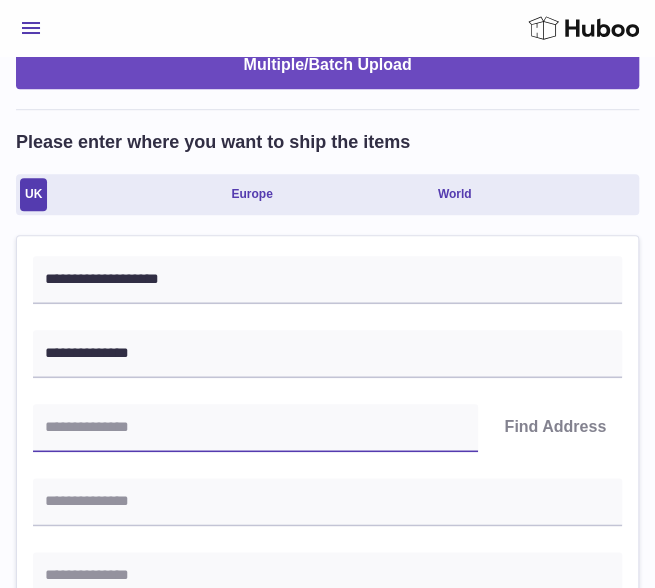 click at bounding box center (255, 428) 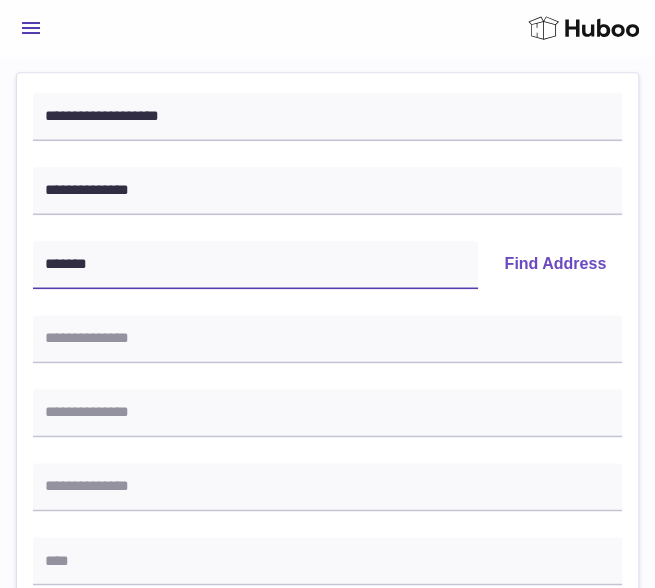 scroll, scrollTop: 479, scrollLeft: 0, axis: vertical 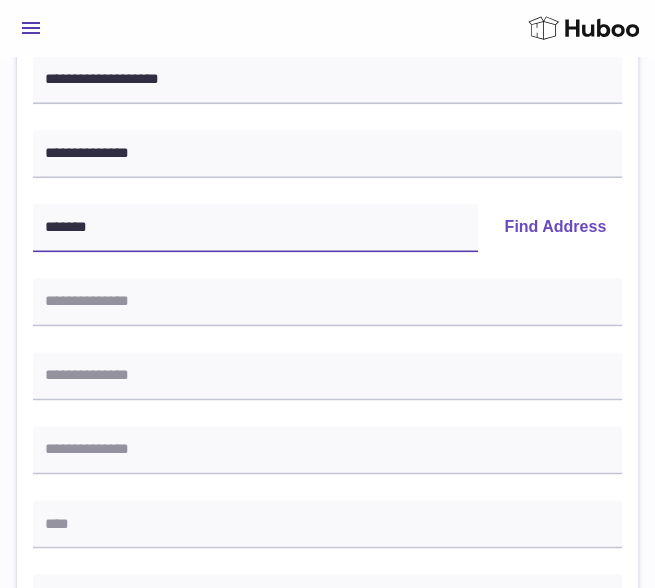 type on "*******" 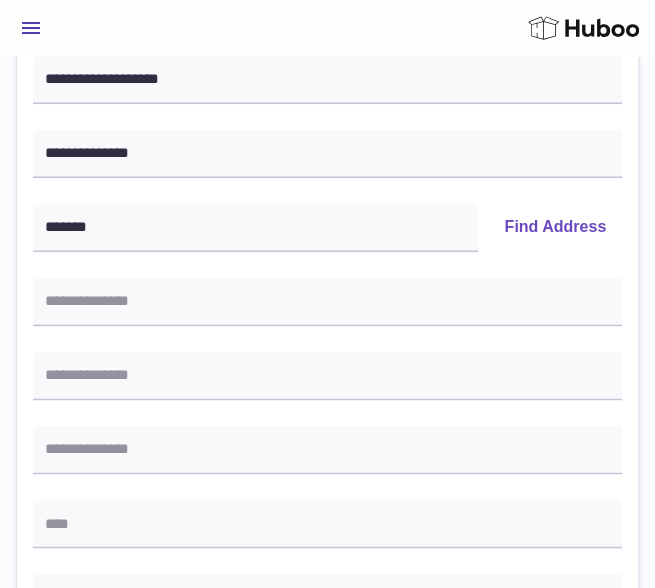 click on "Find Address" at bounding box center [555, 228] 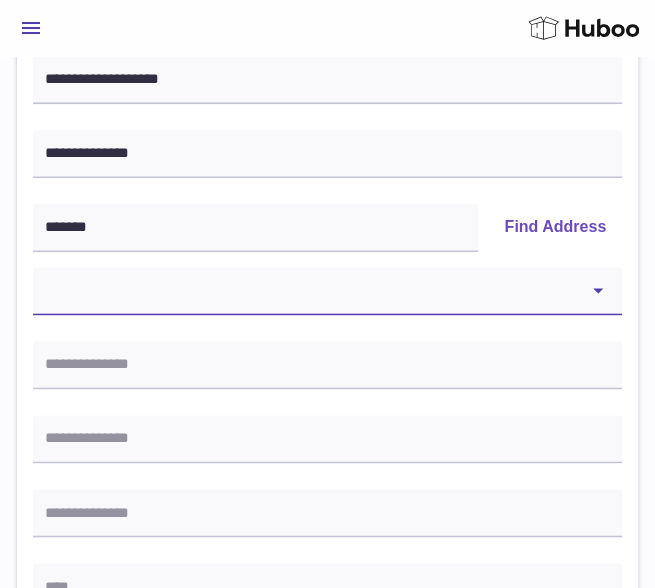 click on "**********" at bounding box center [327, 291] 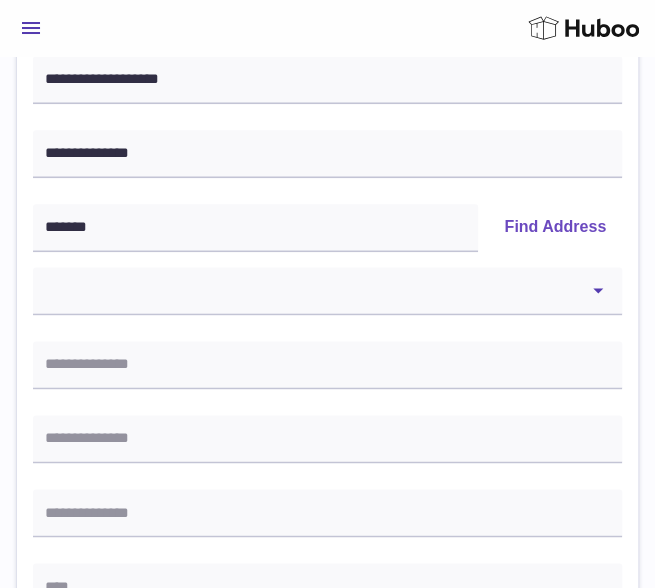 click on "**********" at bounding box center [327, 600] 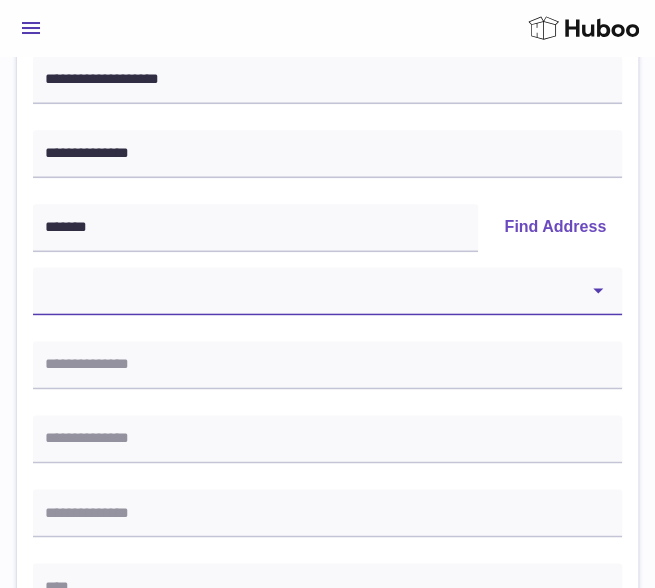 click on "**********" at bounding box center (327, 291) 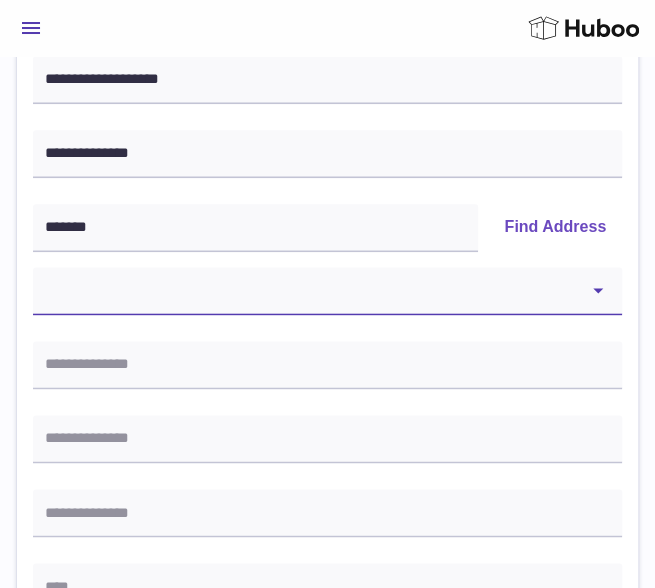 select on "*" 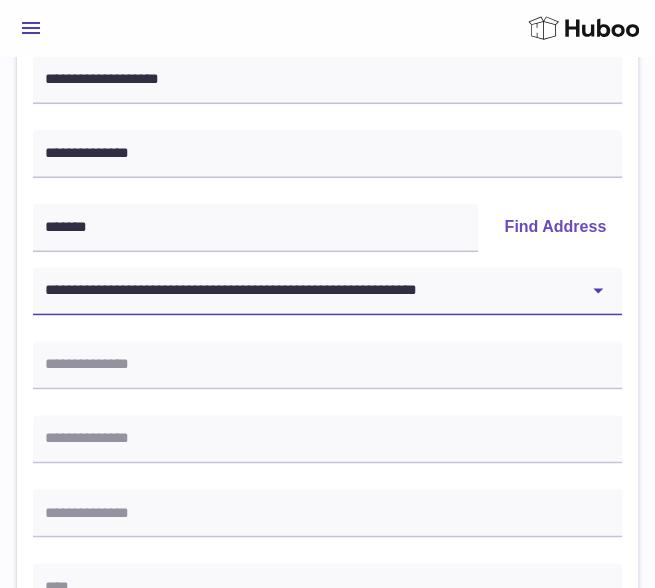 click on "**********" at bounding box center [327, 291] 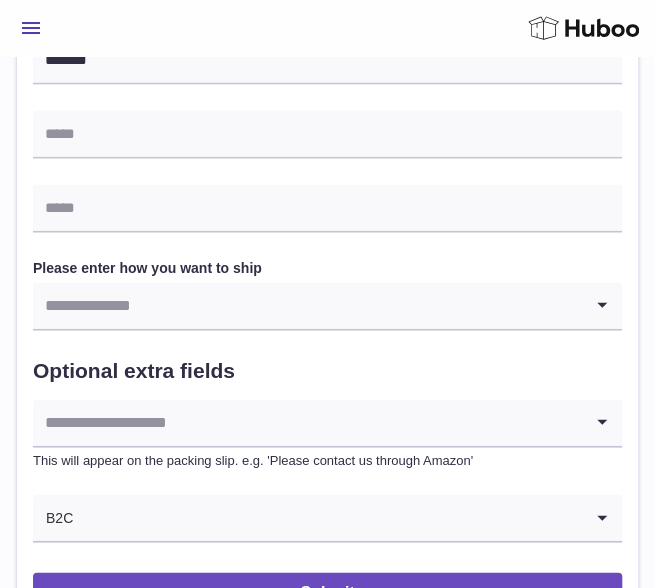 scroll, scrollTop: 979, scrollLeft: 0, axis: vertical 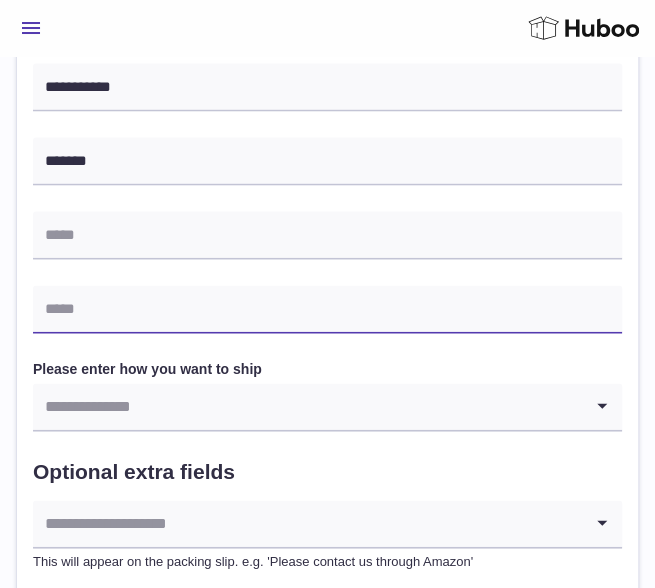 click at bounding box center (327, 309) 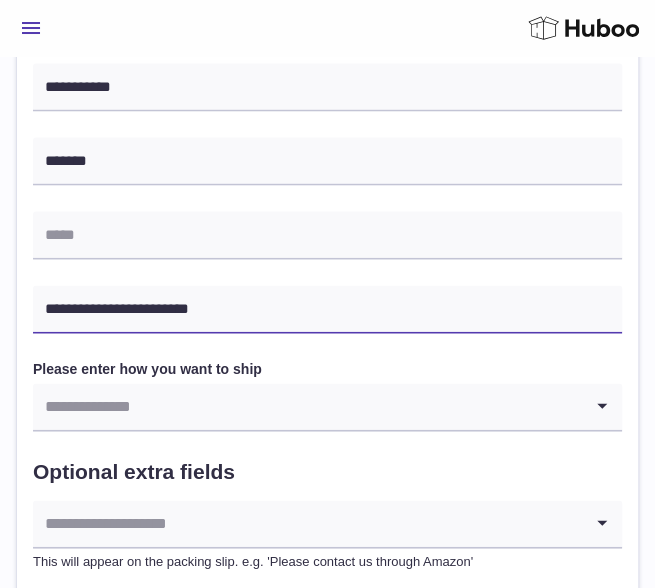type on "**********" 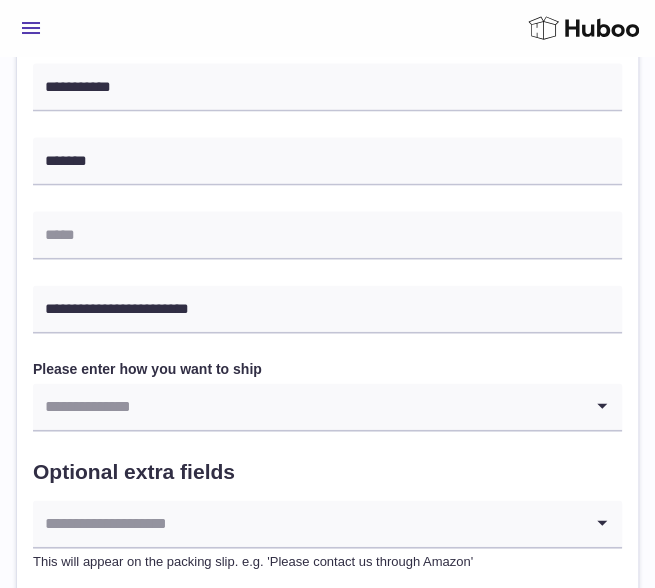 click at bounding box center [307, 406] 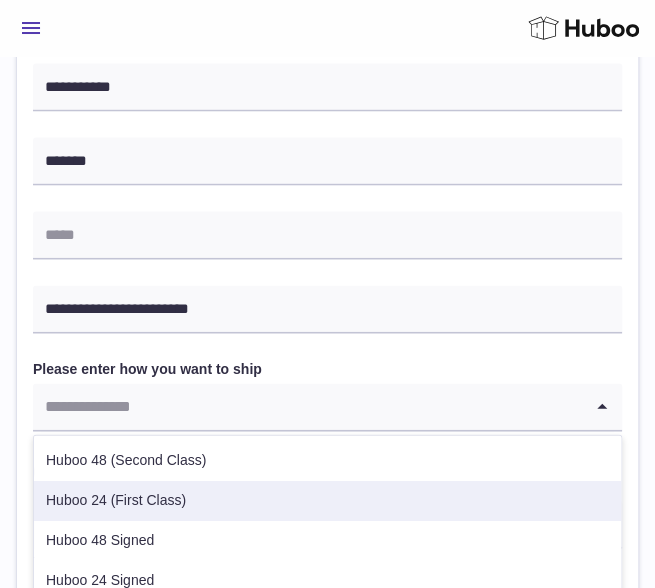 scroll, scrollTop: 100, scrollLeft: 0, axis: vertical 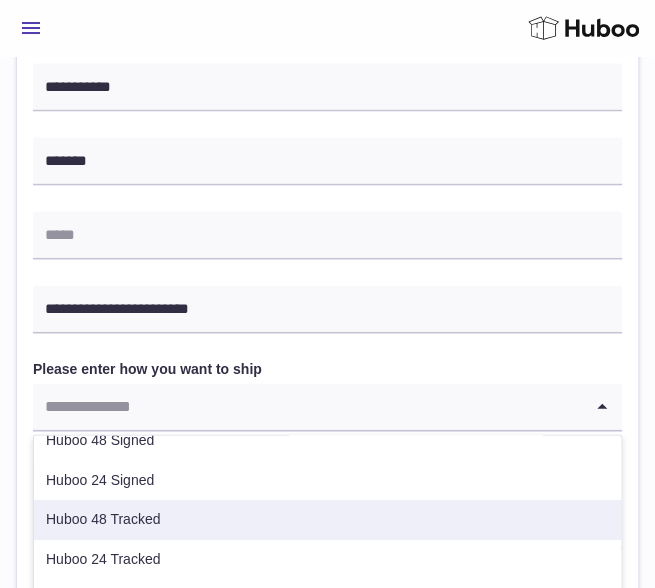 click on "Huboo 48 Tracked" at bounding box center (327, 519) 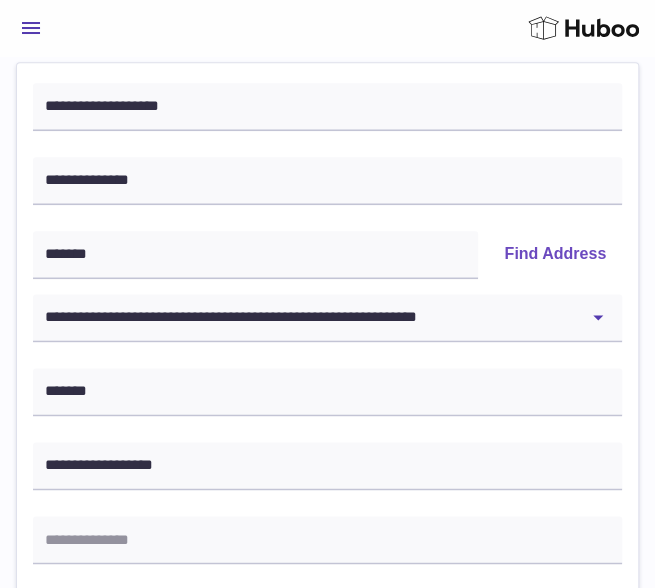 scroll, scrollTop: 379, scrollLeft: 0, axis: vertical 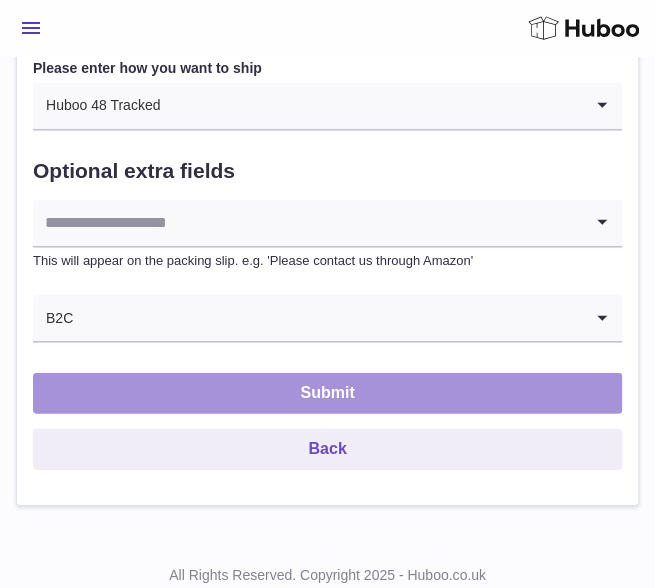 click on "Submit" at bounding box center [327, 393] 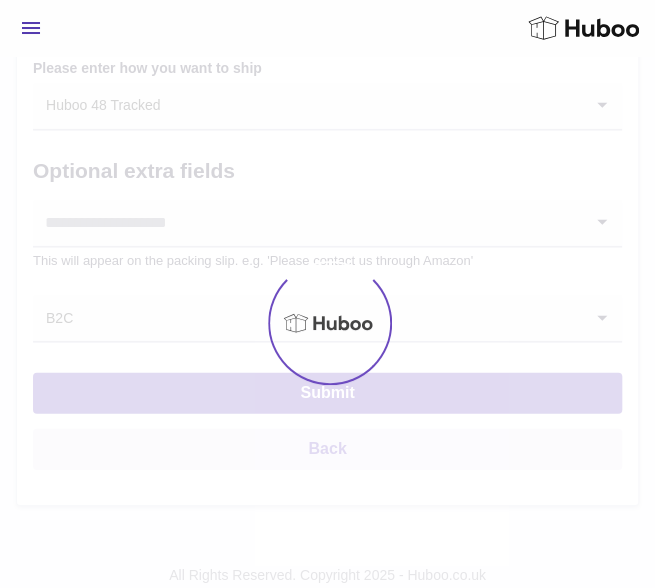 scroll, scrollTop: 0, scrollLeft: 0, axis: both 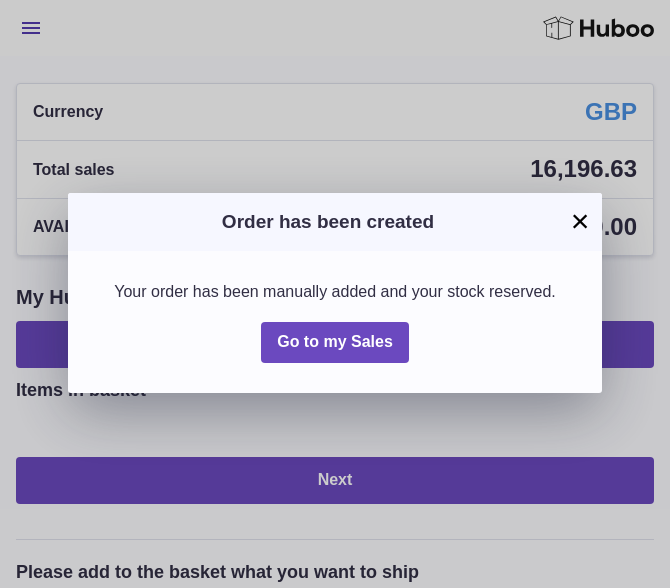 click on "×" at bounding box center (580, 221) 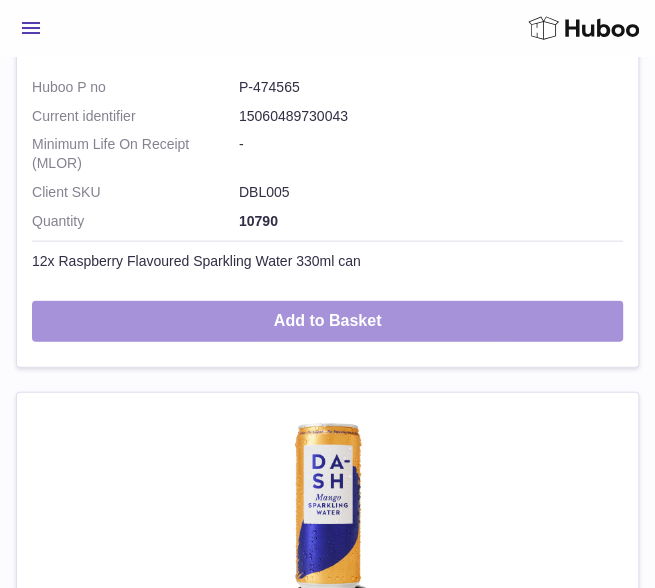 click on "Add to Basket" at bounding box center (327, 321) 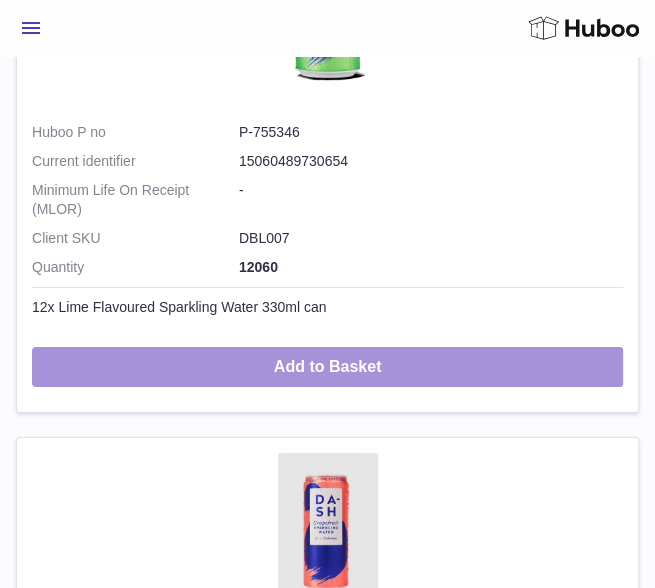 click on "Add to Basket" at bounding box center [327, 367] 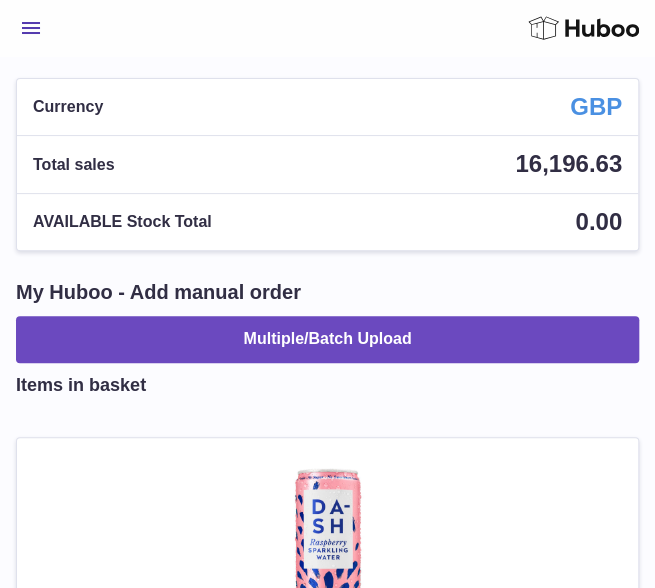 scroll, scrollTop: 0, scrollLeft: 0, axis: both 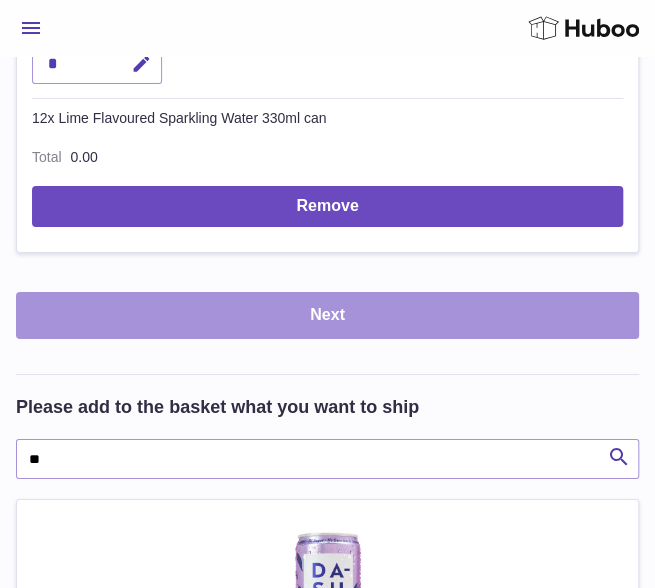 click on "Next" at bounding box center [327, 315] 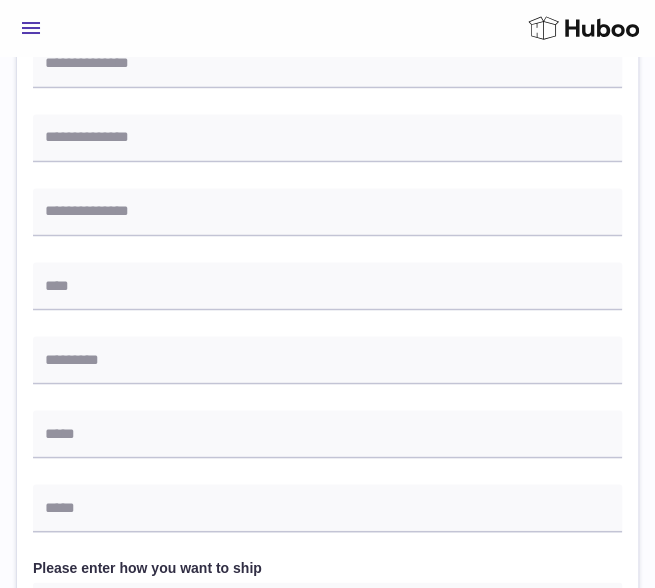 scroll, scrollTop: 679, scrollLeft: 0, axis: vertical 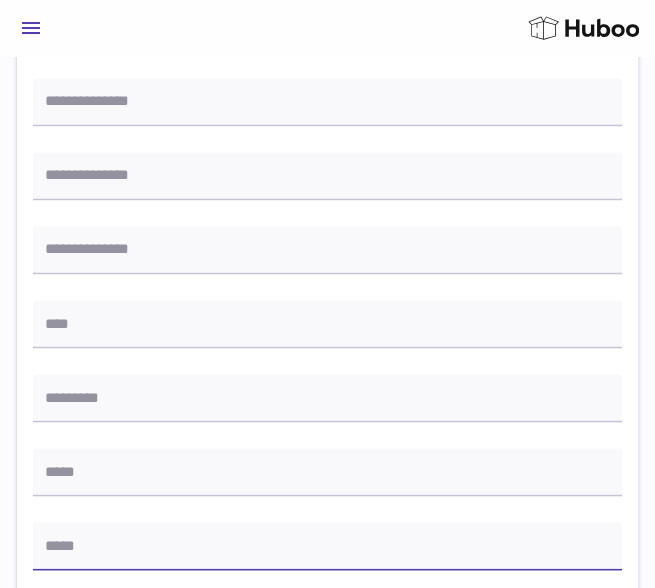 click at bounding box center [327, 546] 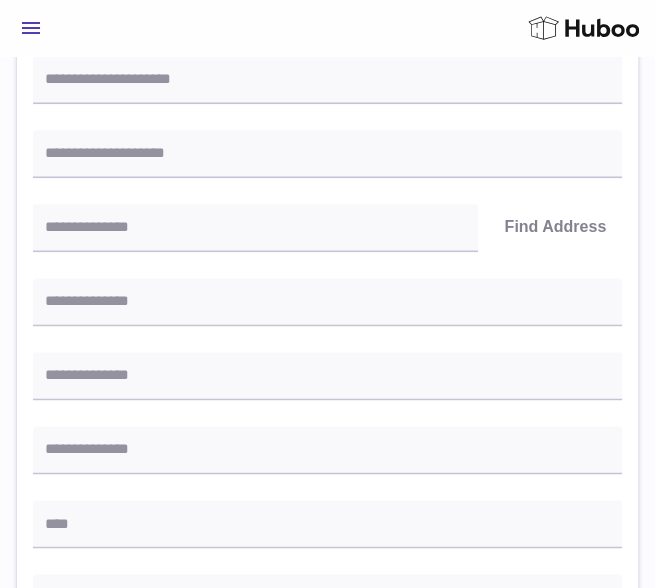 scroll, scrollTop: 379, scrollLeft: 0, axis: vertical 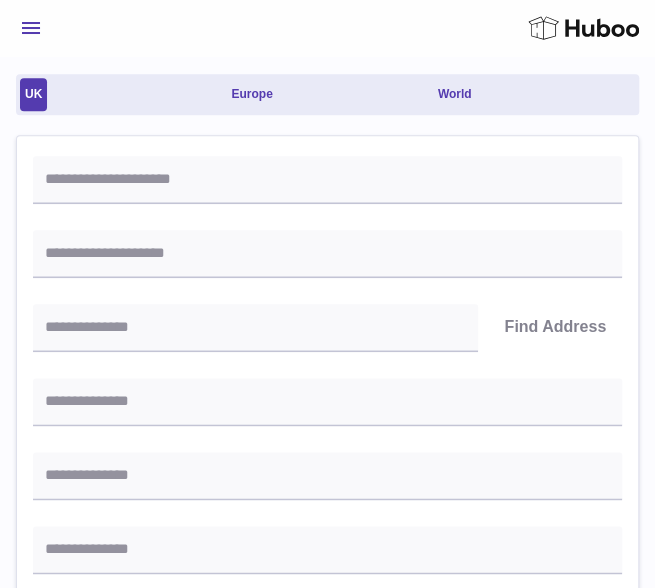 type on "**********" 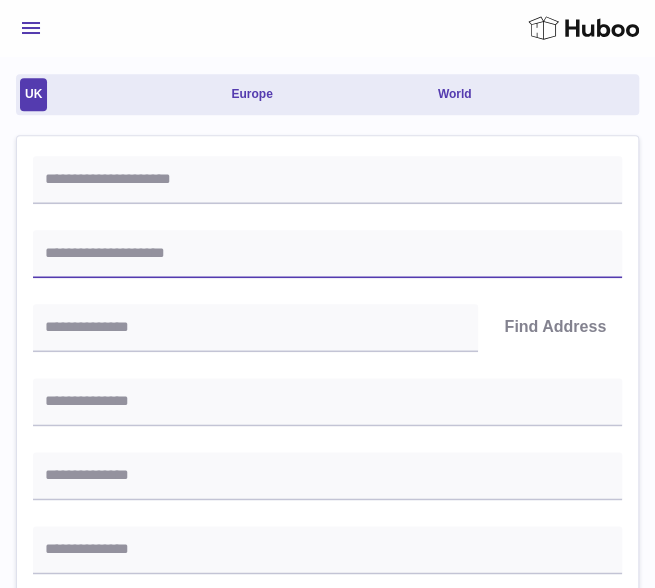 click at bounding box center [327, 254] 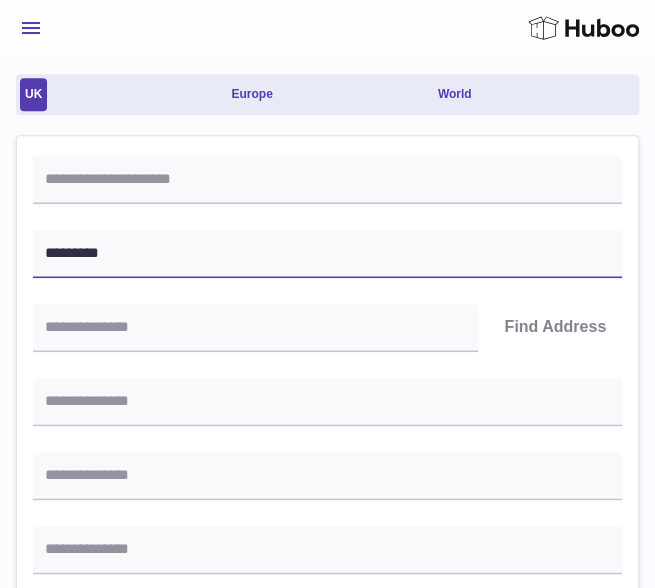 type on "*********" 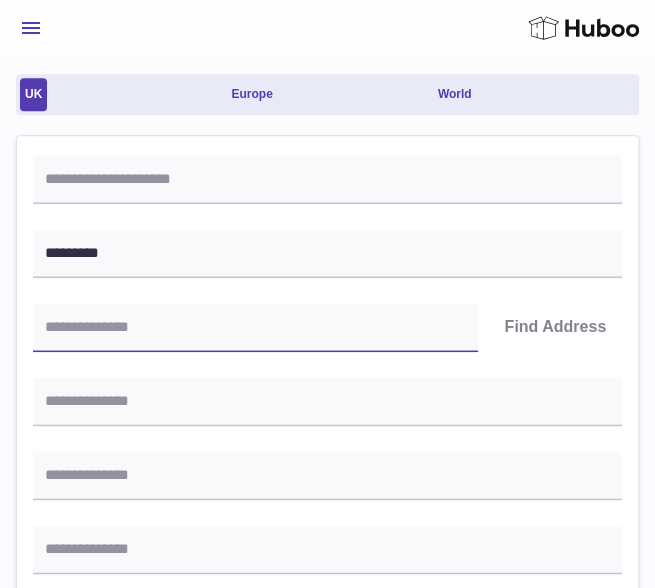 click at bounding box center [255, 328] 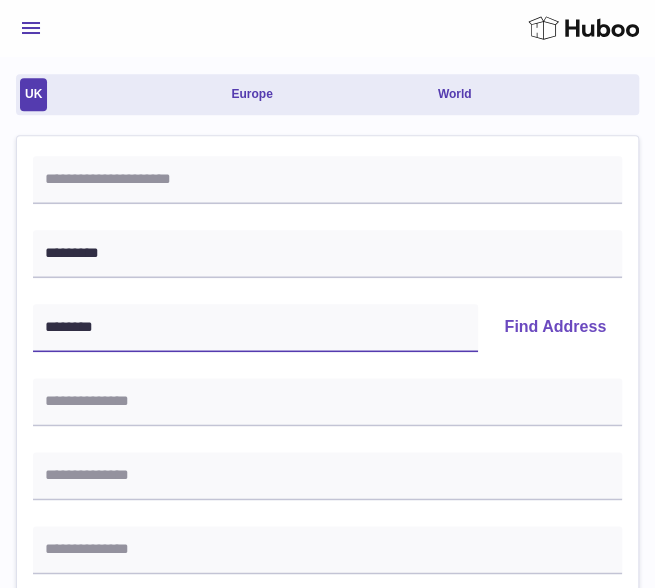 type on "********" 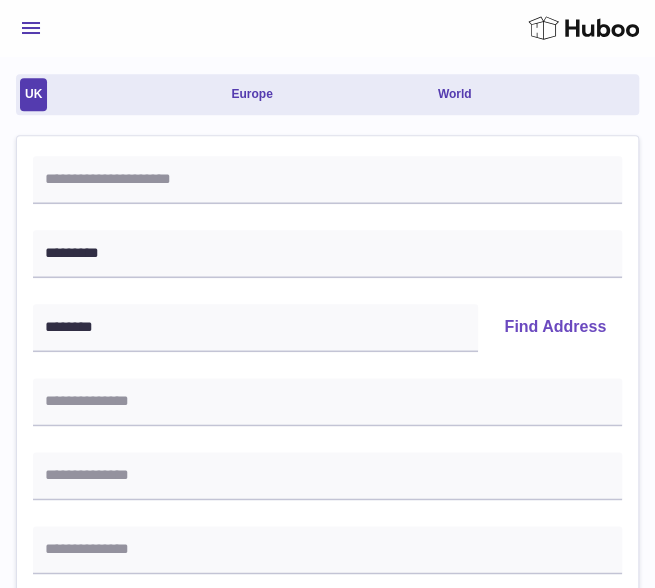 click on "Find Address" at bounding box center [555, 328] 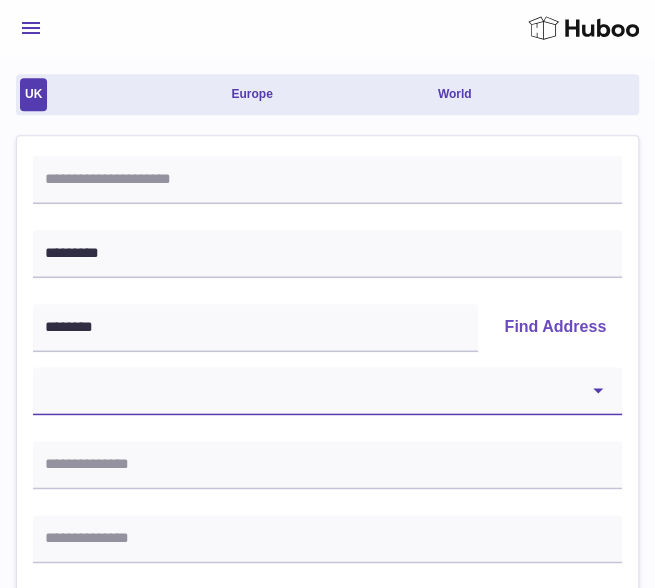 click on "**********" at bounding box center [327, 391] 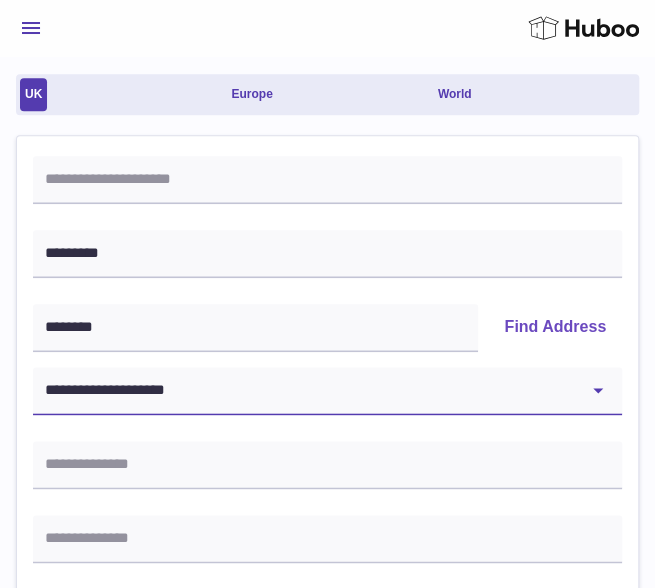 click on "**********" at bounding box center [327, 391] 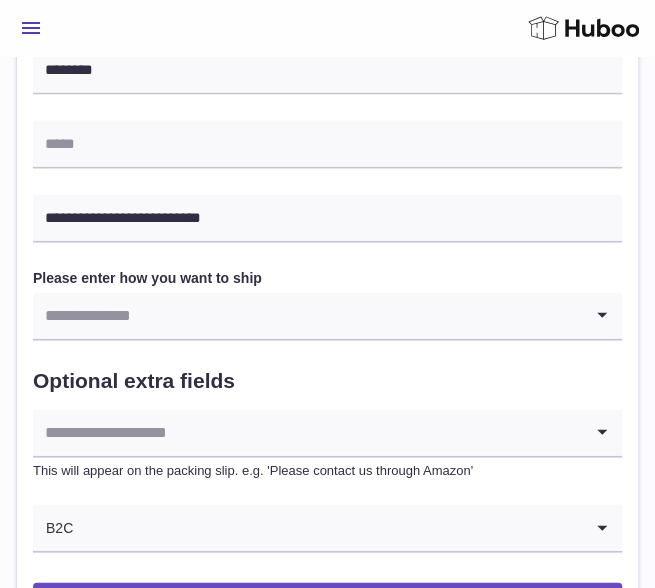 scroll, scrollTop: 1079, scrollLeft: 0, axis: vertical 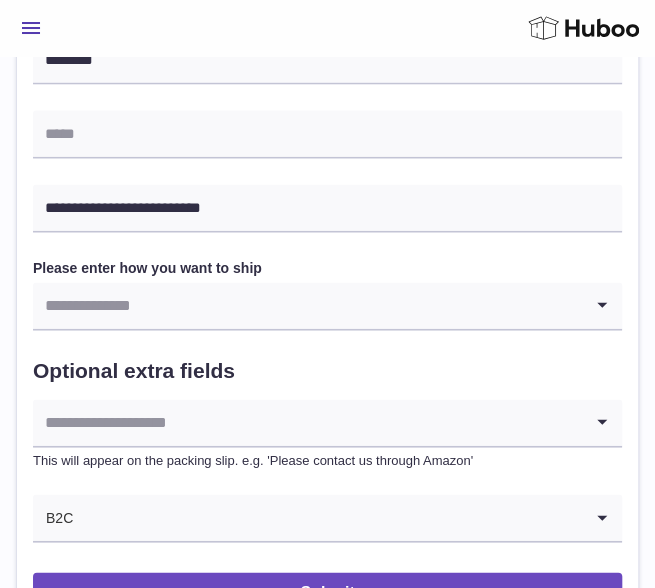 click at bounding box center [307, 306] 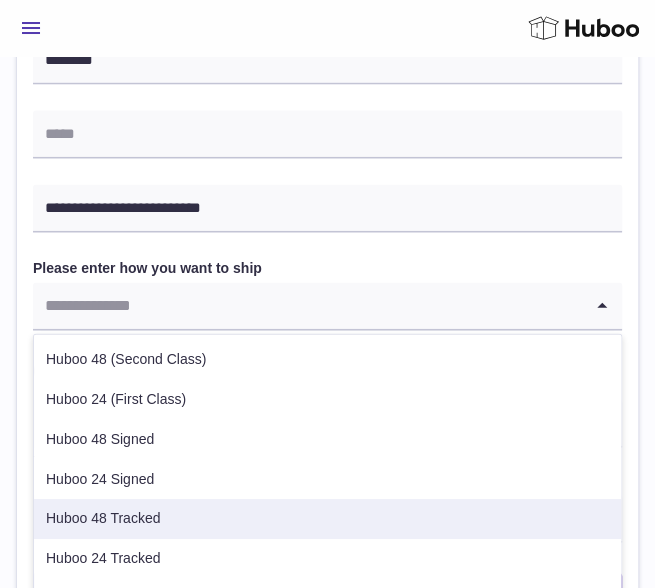 click on "Huboo 48 Tracked" at bounding box center (327, 519) 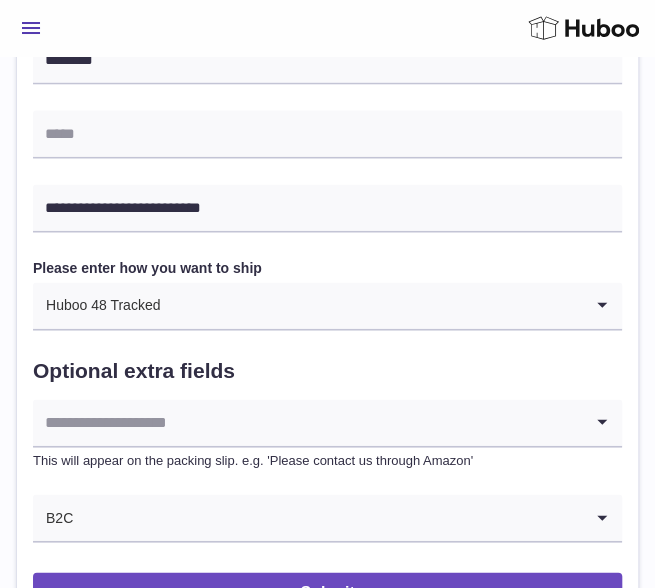 drag, startPoint x: 139, startPoint y: 505, endPoint x: 72, endPoint y: 349, distance: 169.77927 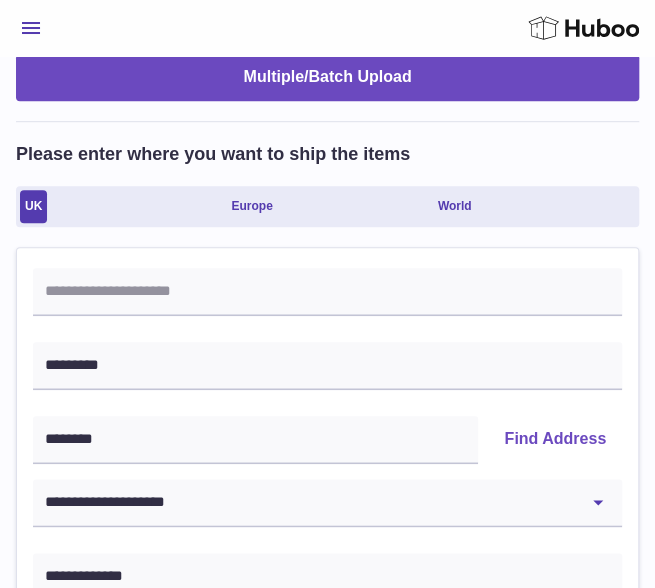 scroll, scrollTop: 179, scrollLeft: 0, axis: vertical 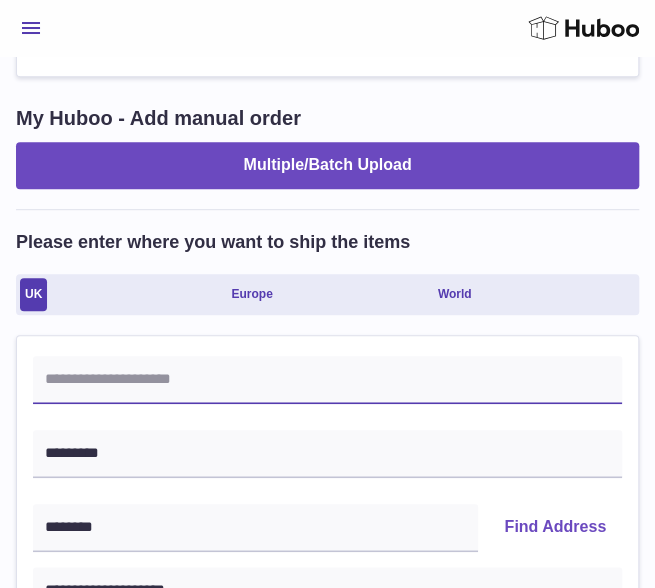 click at bounding box center [327, 380] 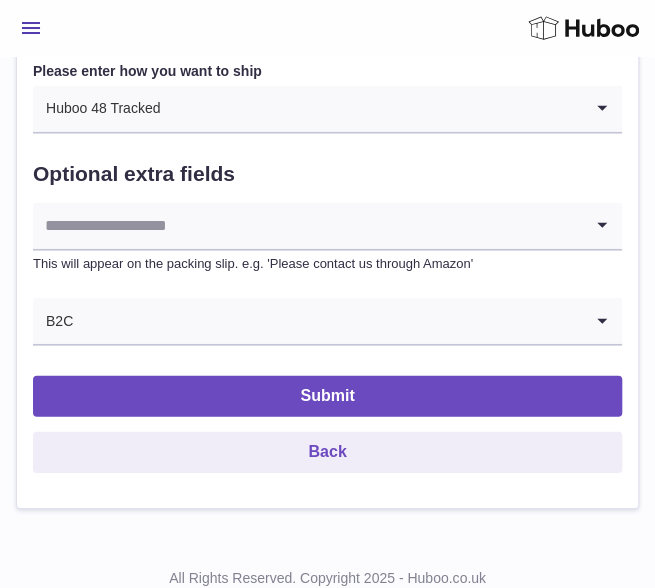 scroll, scrollTop: 1279, scrollLeft: 0, axis: vertical 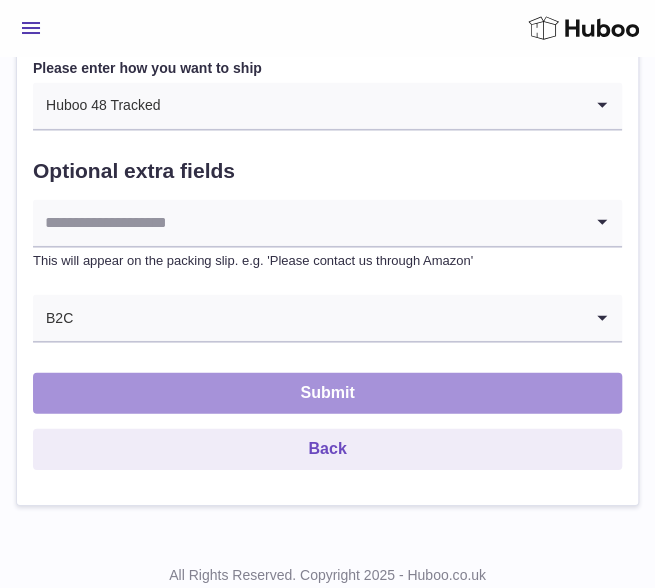 type on "**********" 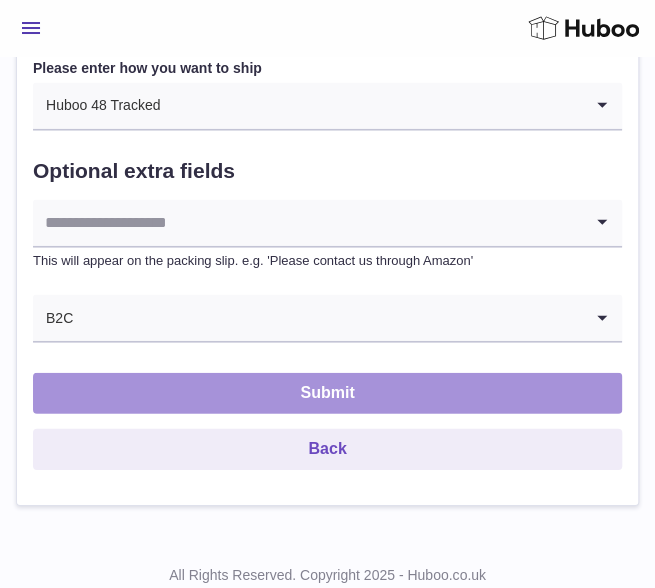 click on "Submit" at bounding box center (327, 393) 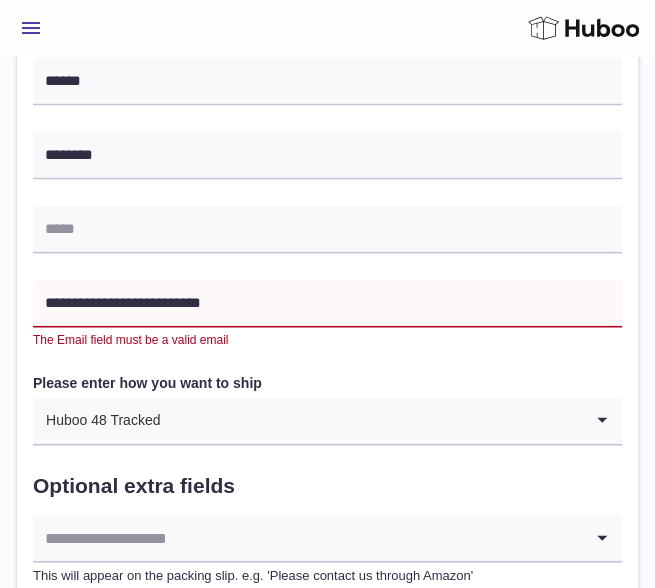 scroll, scrollTop: 979, scrollLeft: 0, axis: vertical 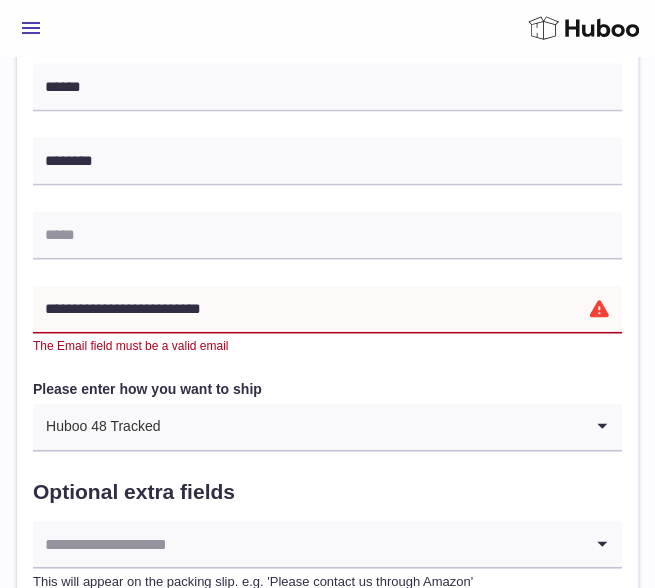 click on "**********" at bounding box center (327, 309) 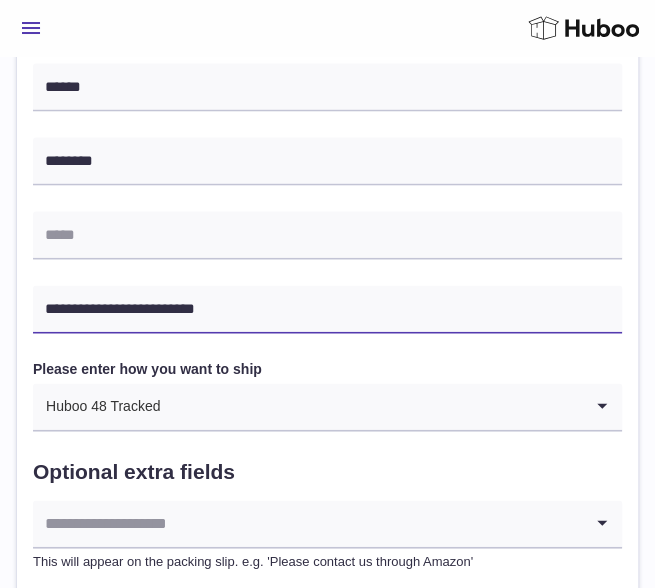 click on "**********" at bounding box center [327, 309] 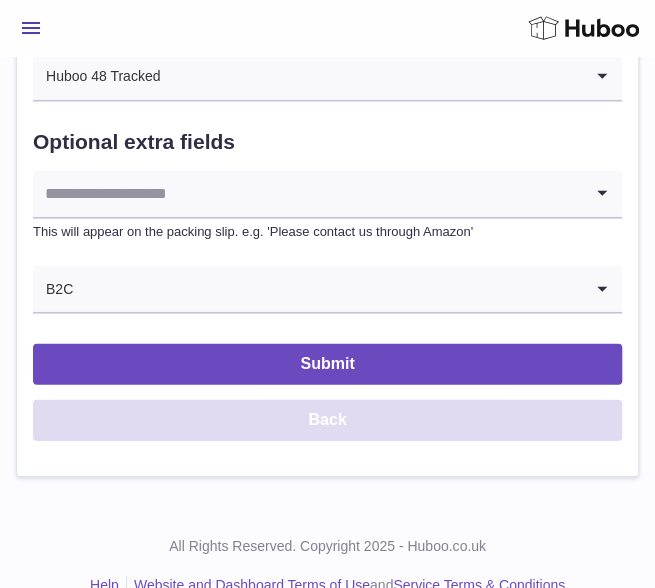 scroll, scrollTop: 1342, scrollLeft: 0, axis: vertical 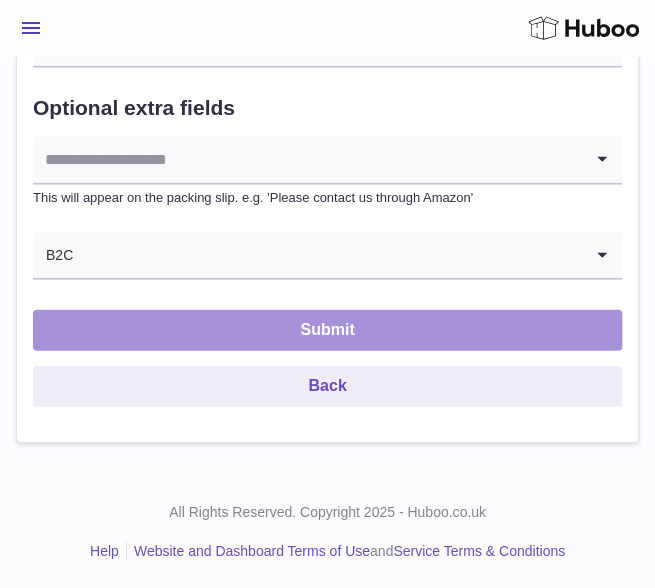 type on "**********" 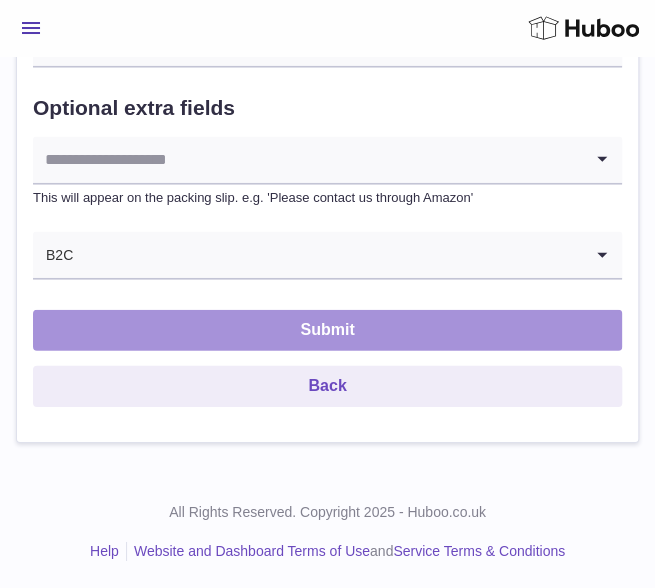 click on "Submit" at bounding box center [327, 330] 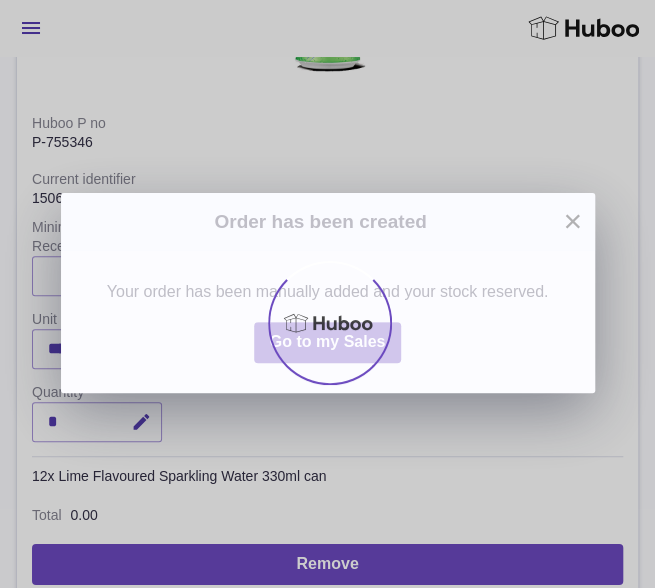 scroll, scrollTop: 0, scrollLeft: 0, axis: both 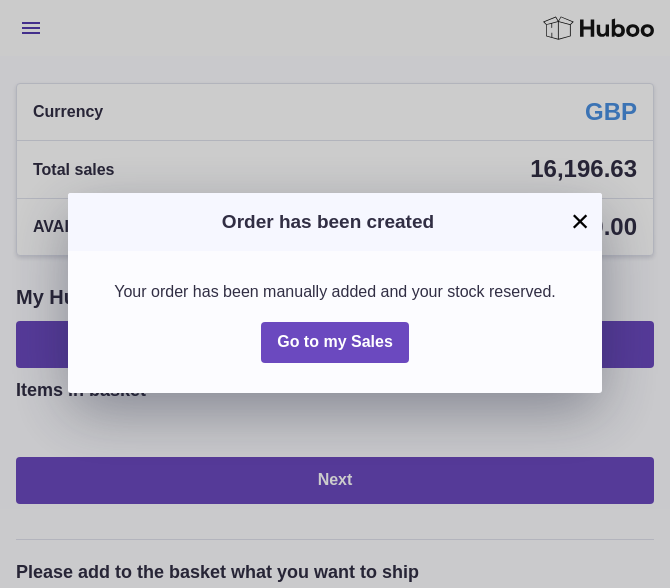 click on "×" at bounding box center (580, 221) 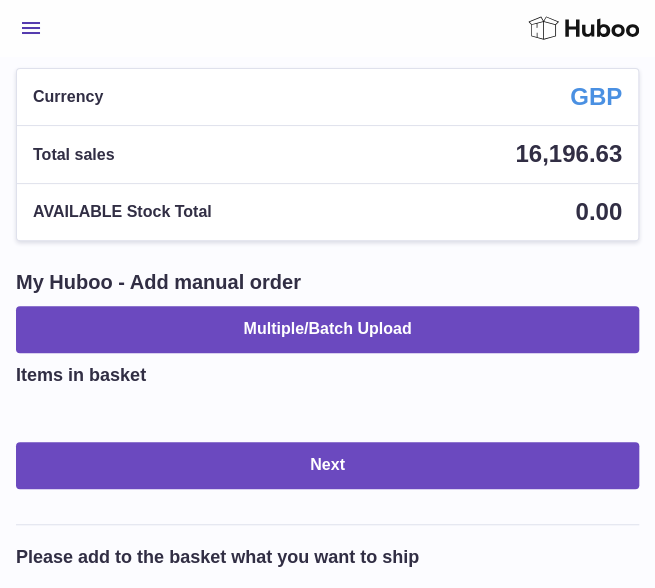 scroll, scrollTop: 0, scrollLeft: 0, axis: both 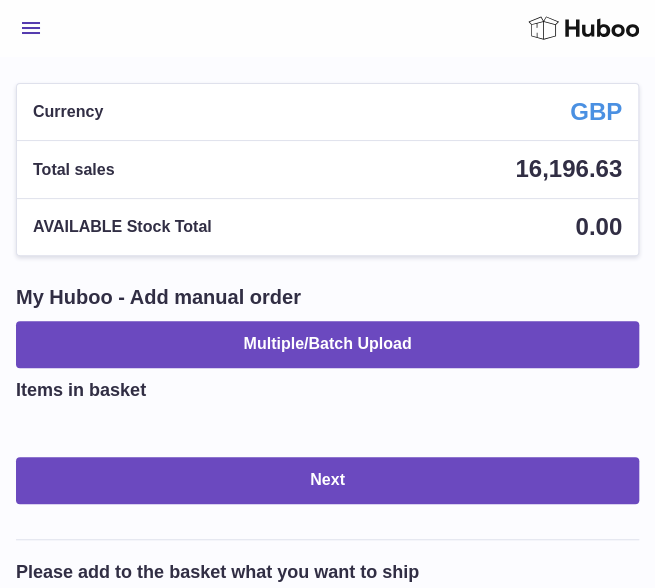 click on "Menu" at bounding box center (31, 28) 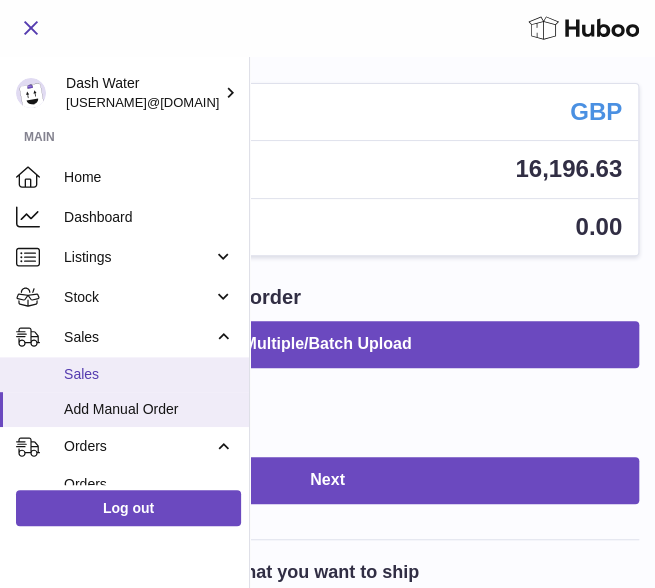 click on "Sales" at bounding box center [149, 374] 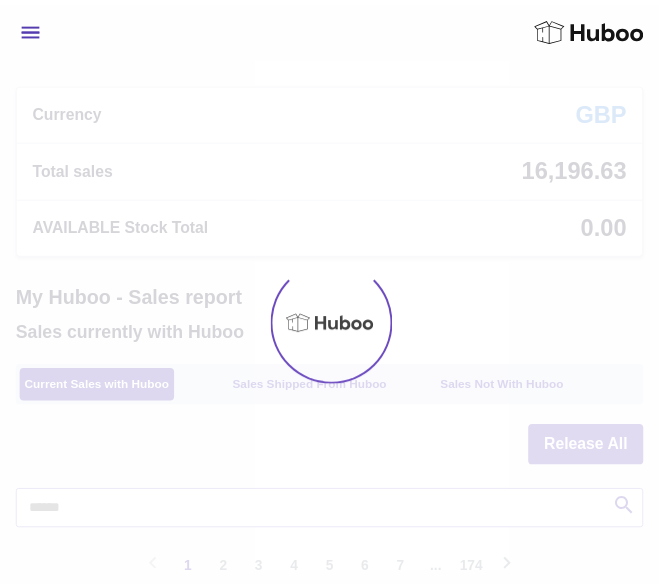 scroll, scrollTop: 0, scrollLeft: 0, axis: both 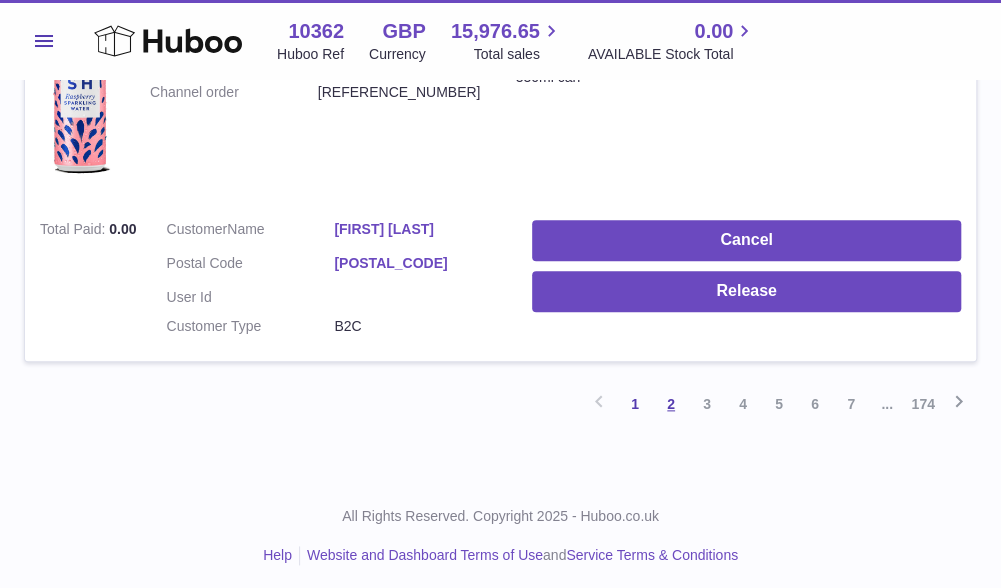 click on "2" at bounding box center (671, 404) 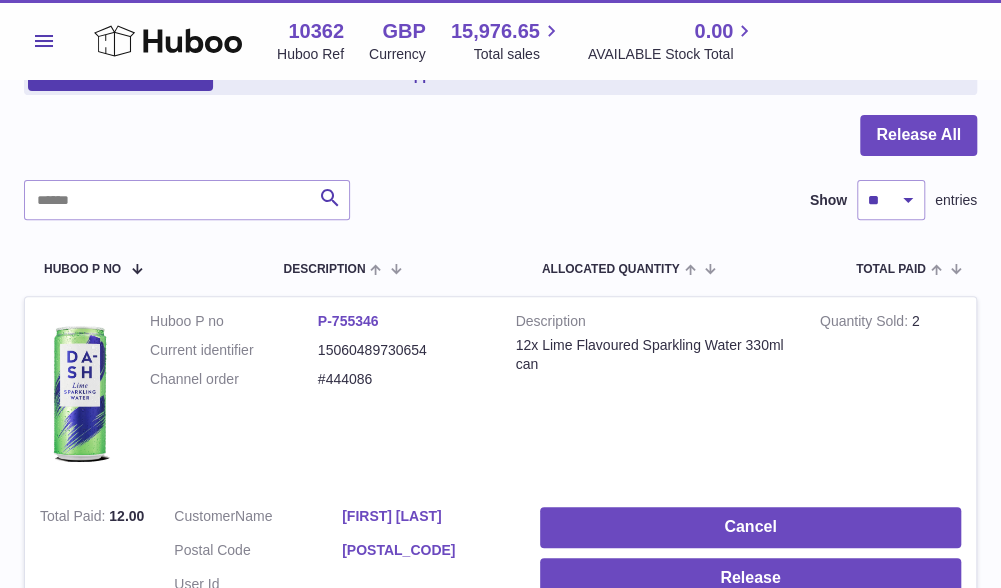 scroll, scrollTop: 80, scrollLeft: 0, axis: vertical 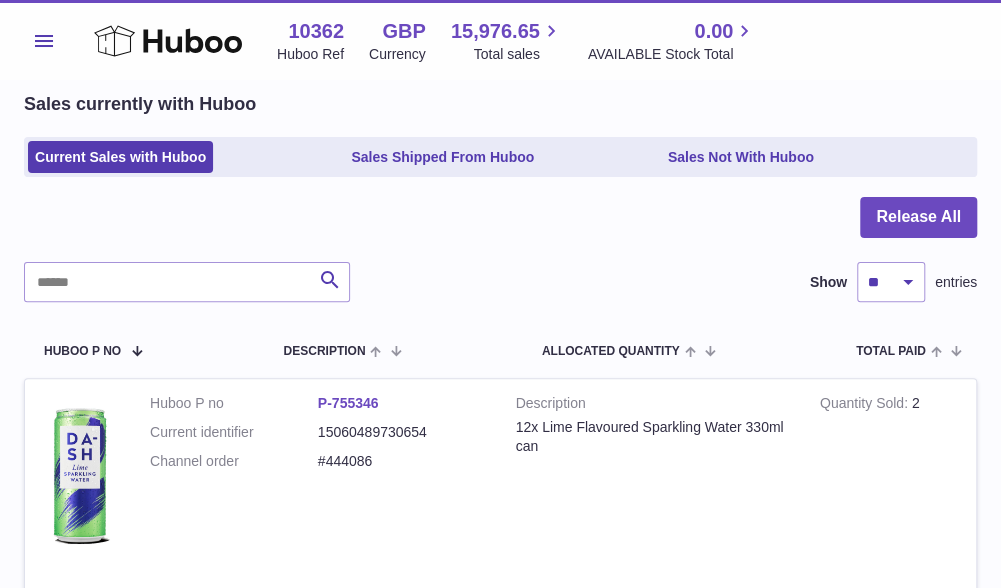click on "Menu" at bounding box center (44, 41) 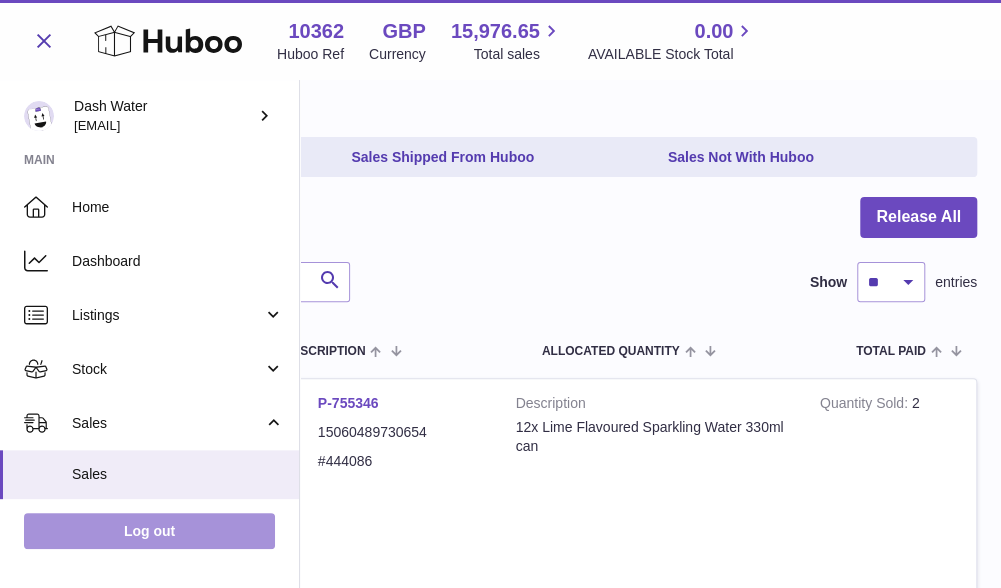click on "Log out" at bounding box center [149, 531] 